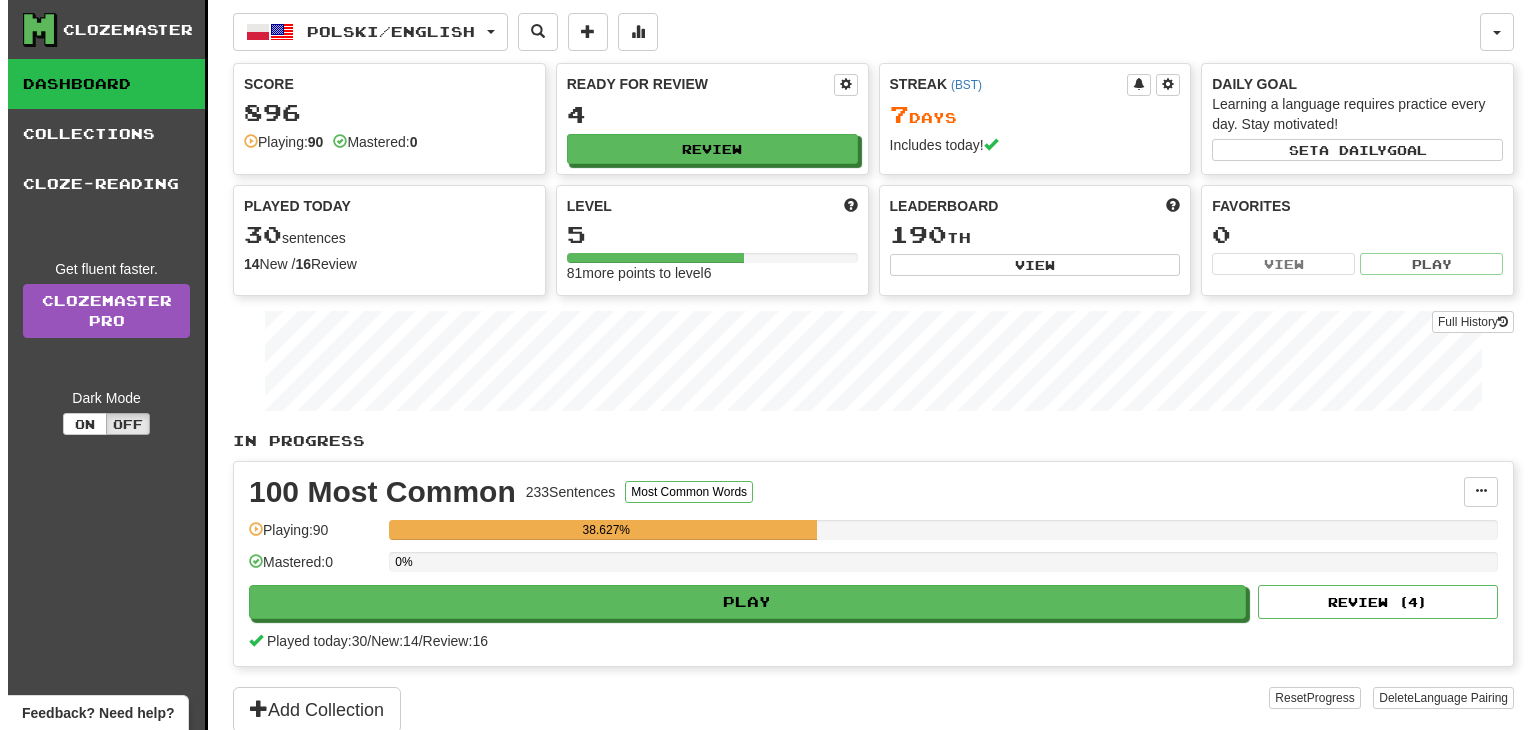 scroll, scrollTop: 0, scrollLeft: 0, axis: both 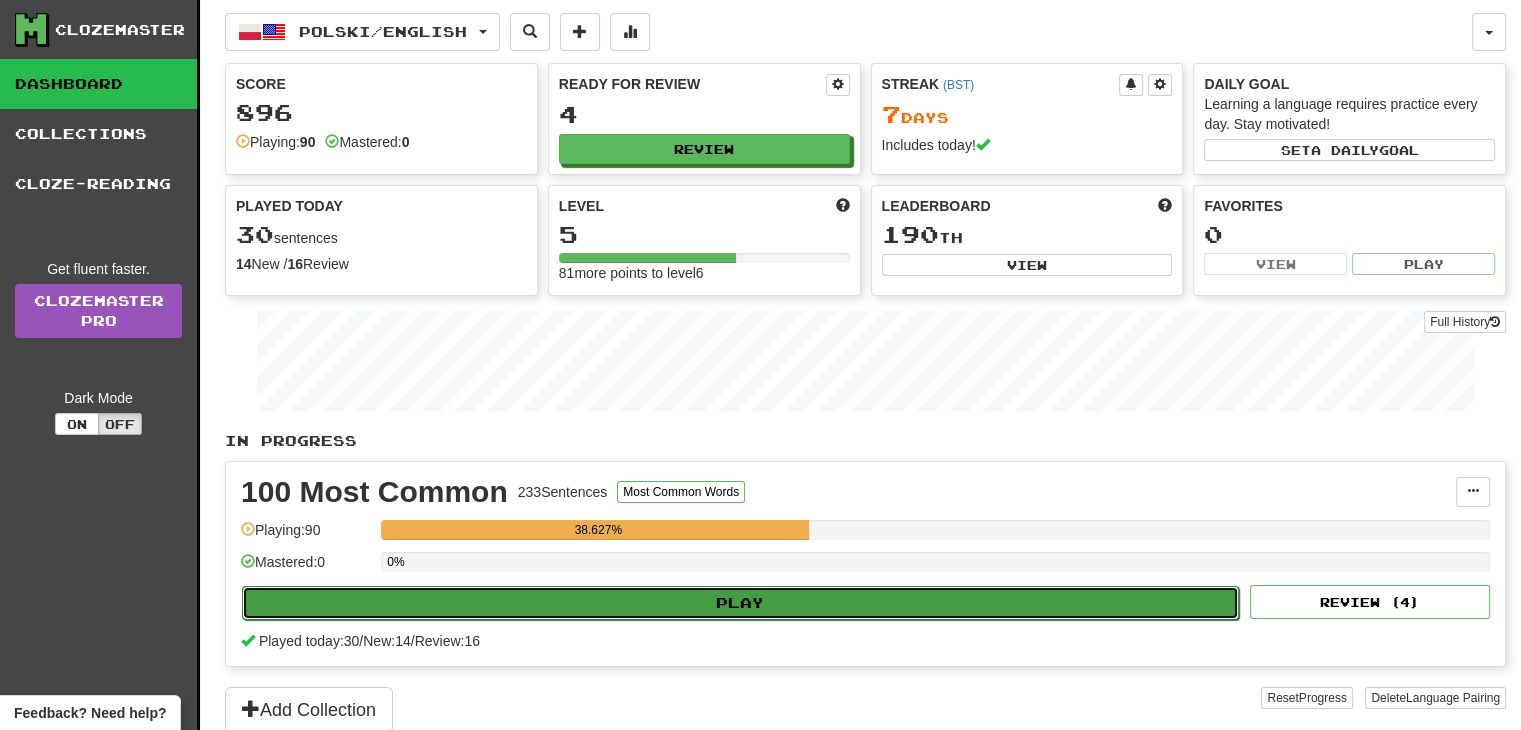 click on "Play" at bounding box center [740, 603] 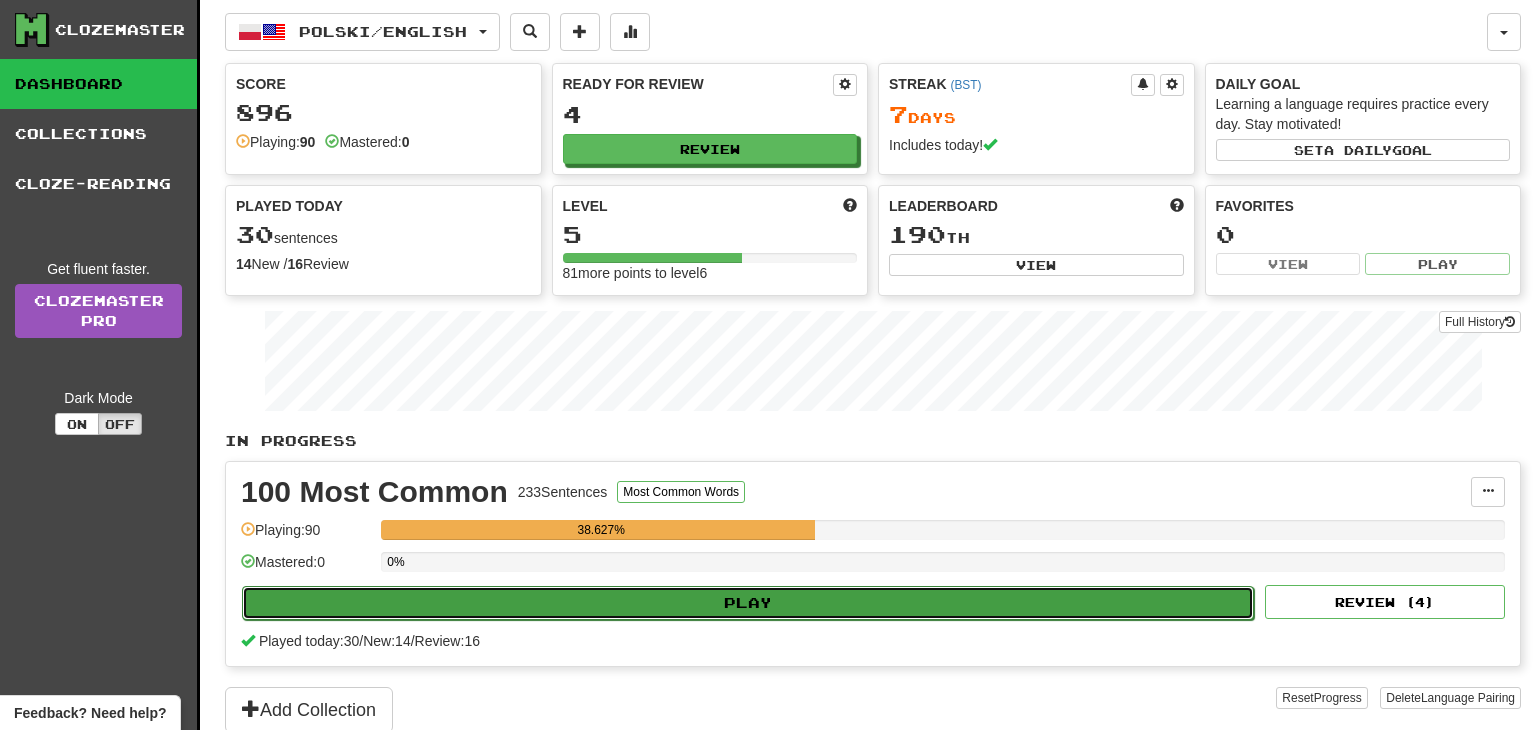 select on "**" 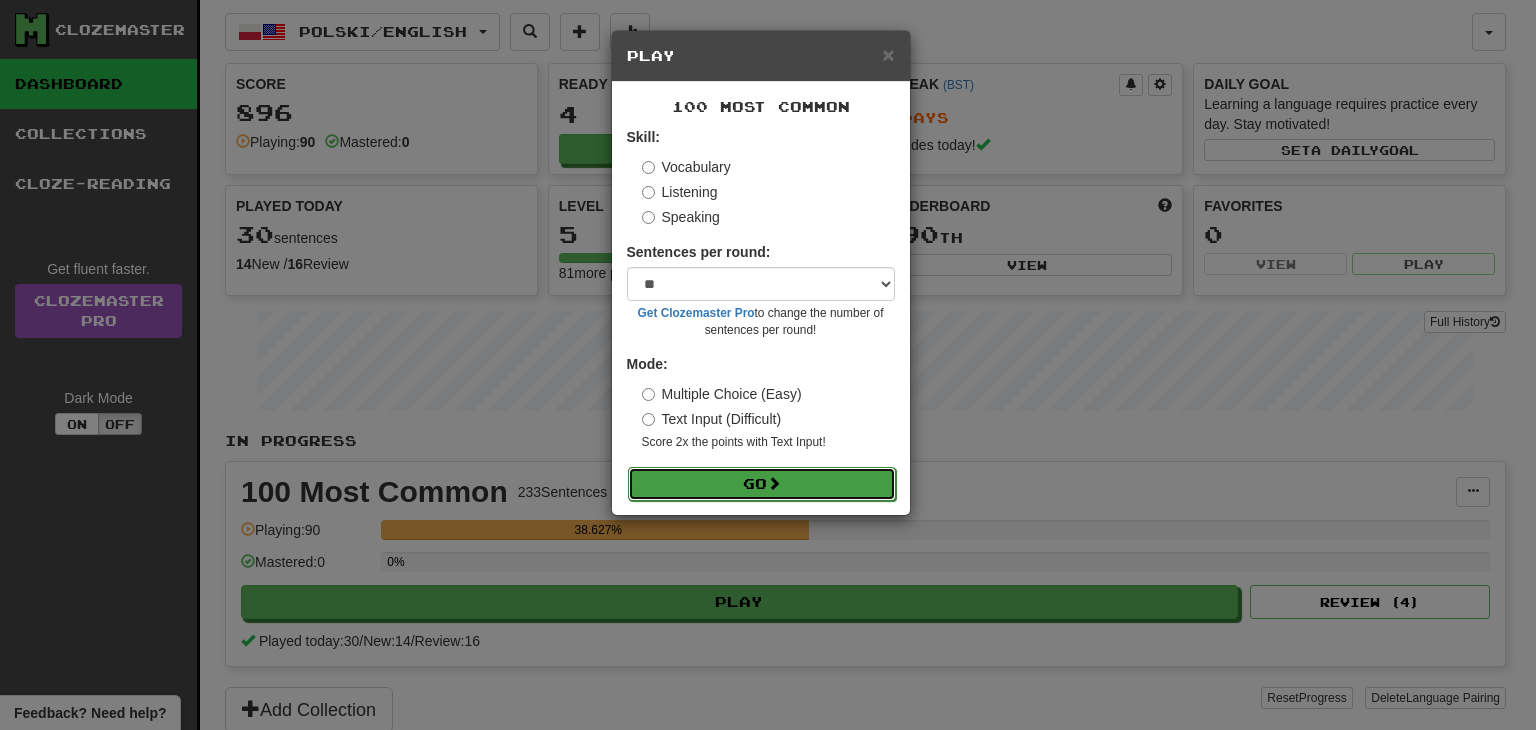click on "Go" at bounding box center (762, 484) 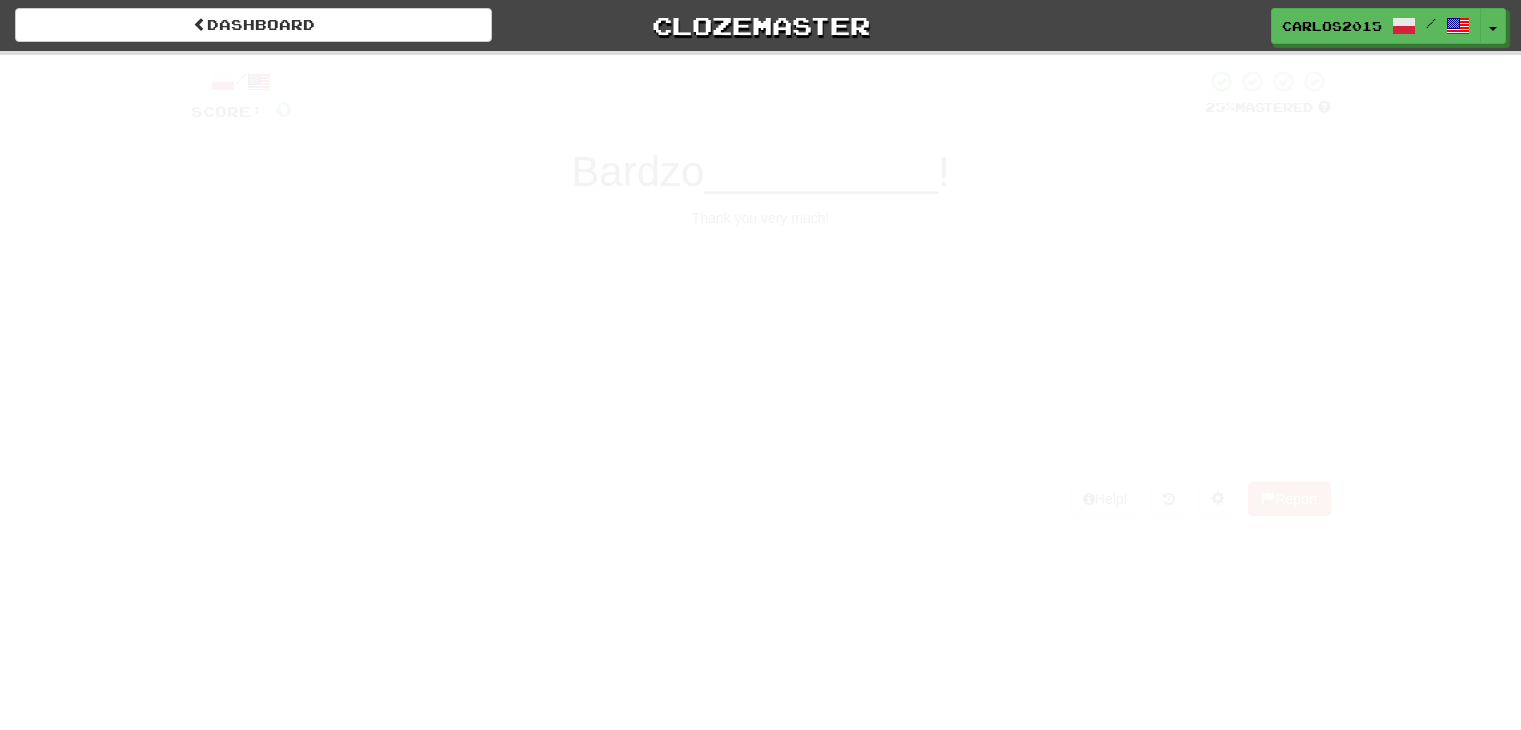scroll, scrollTop: 0, scrollLeft: 0, axis: both 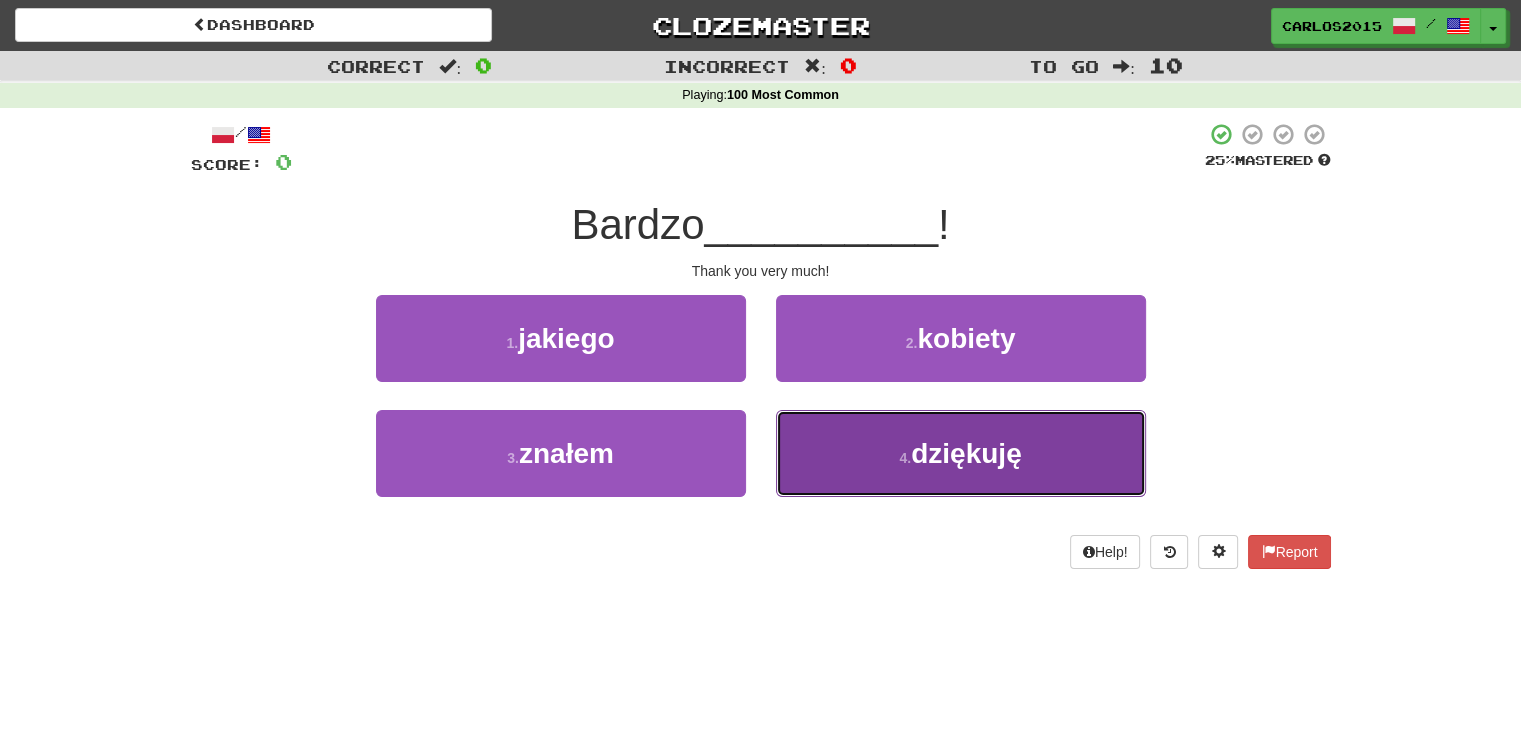 click on "4 .  dziękuję" at bounding box center (961, 453) 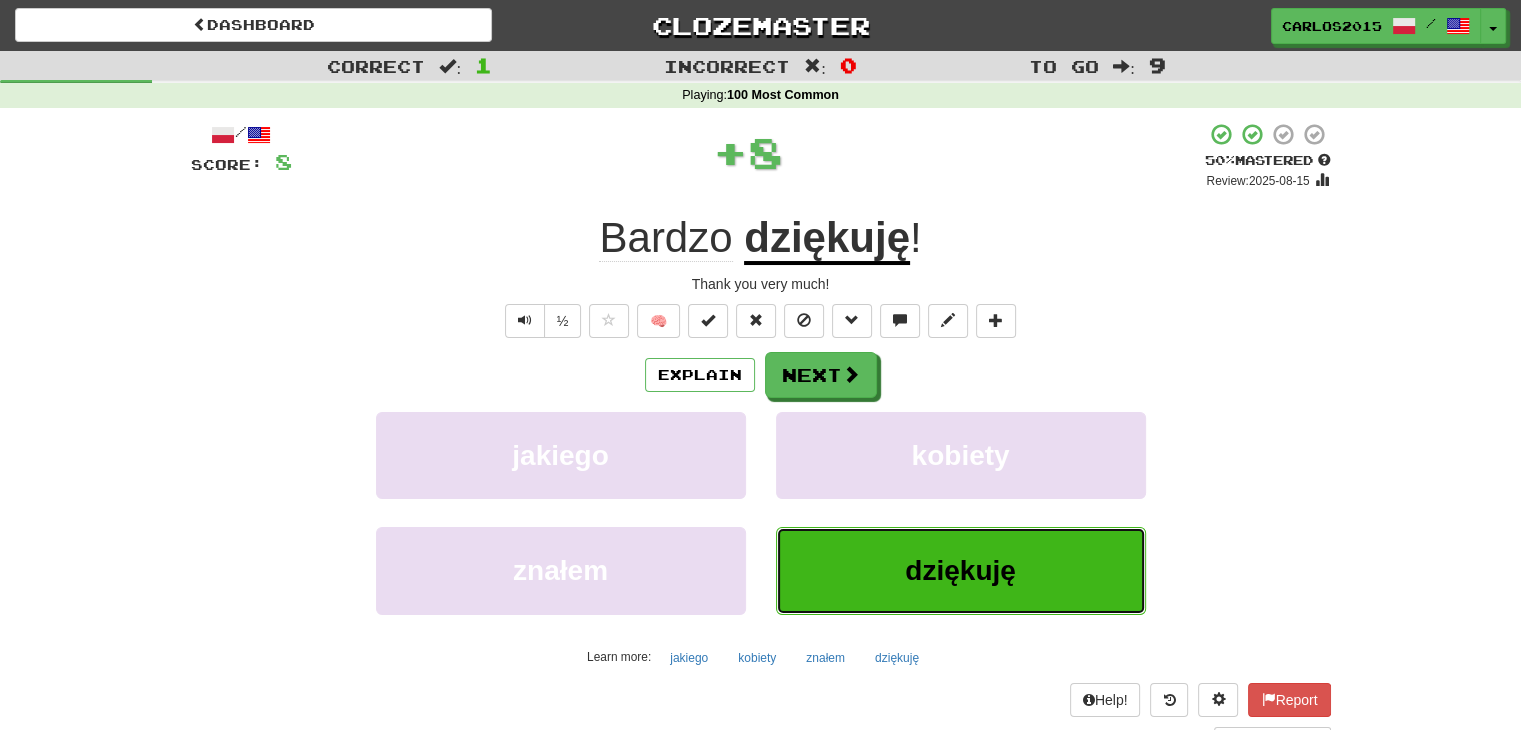 type 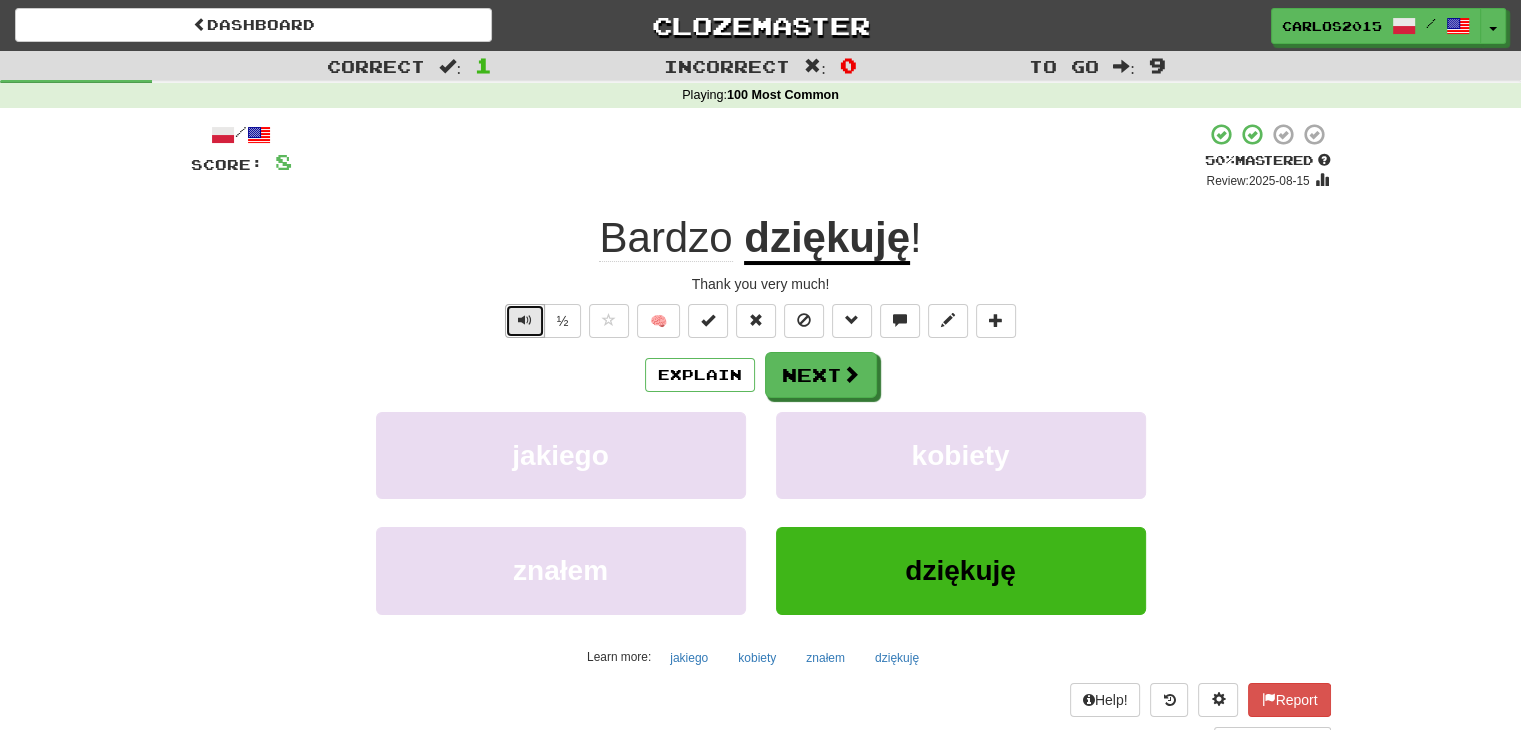 click at bounding box center (525, 320) 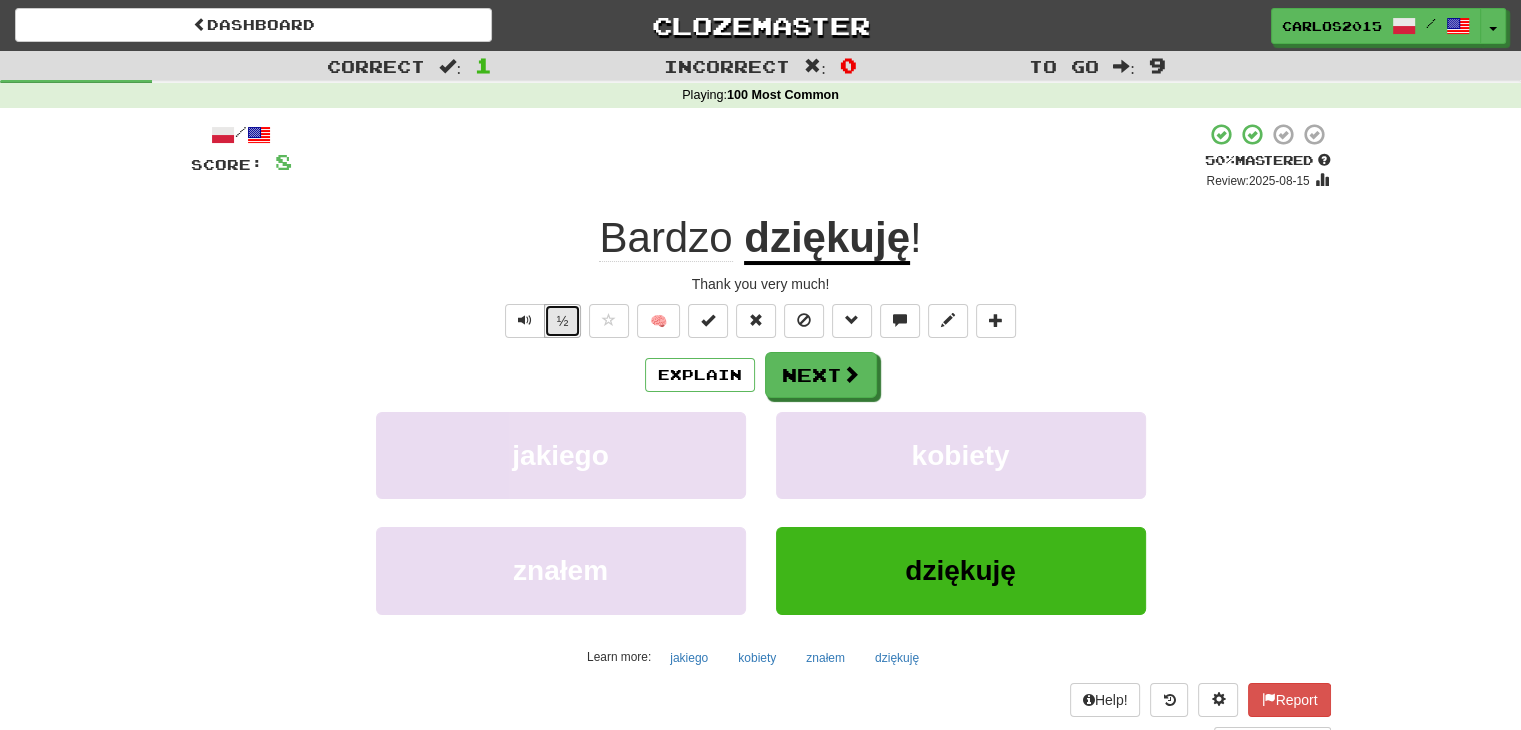 click on "½" at bounding box center [563, 321] 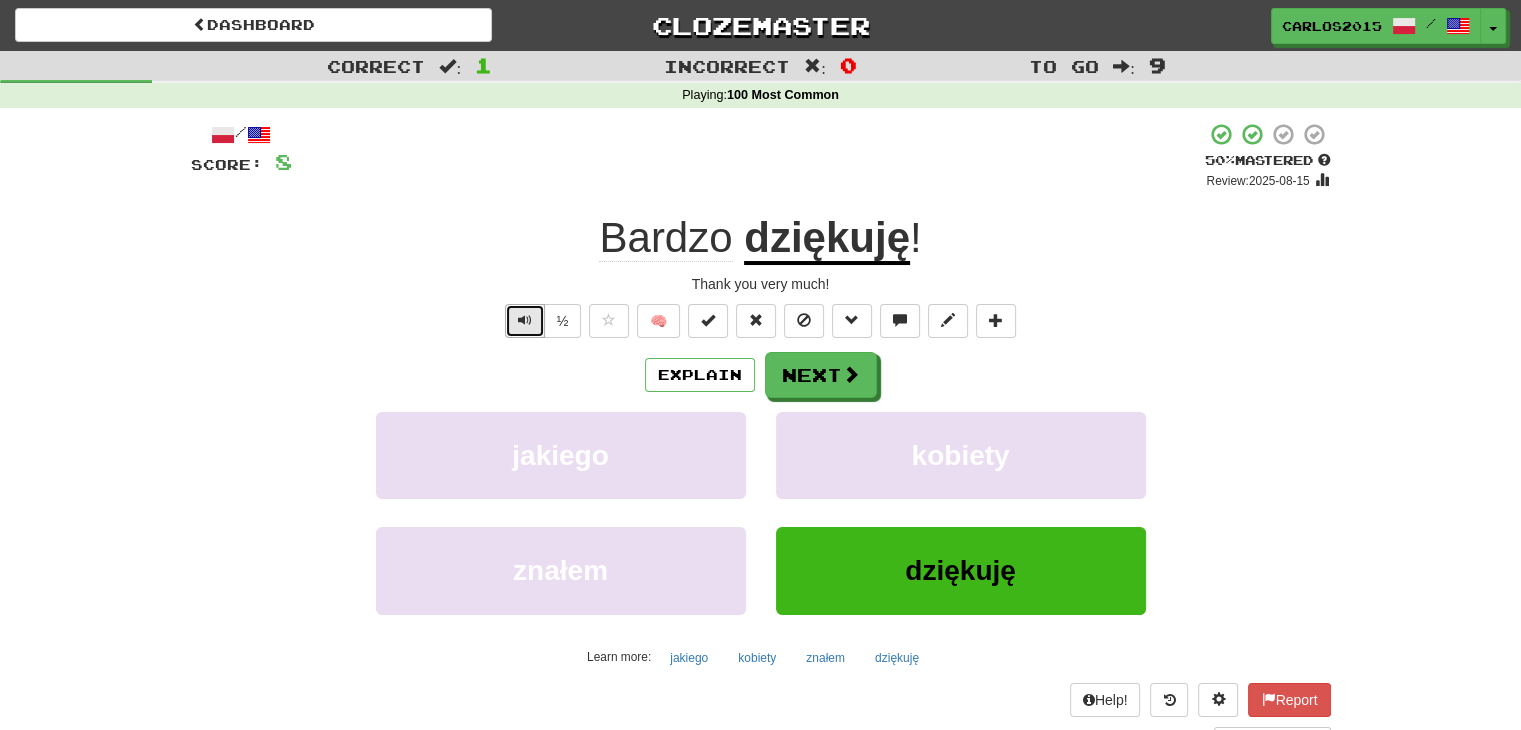click at bounding box center [525, 321] 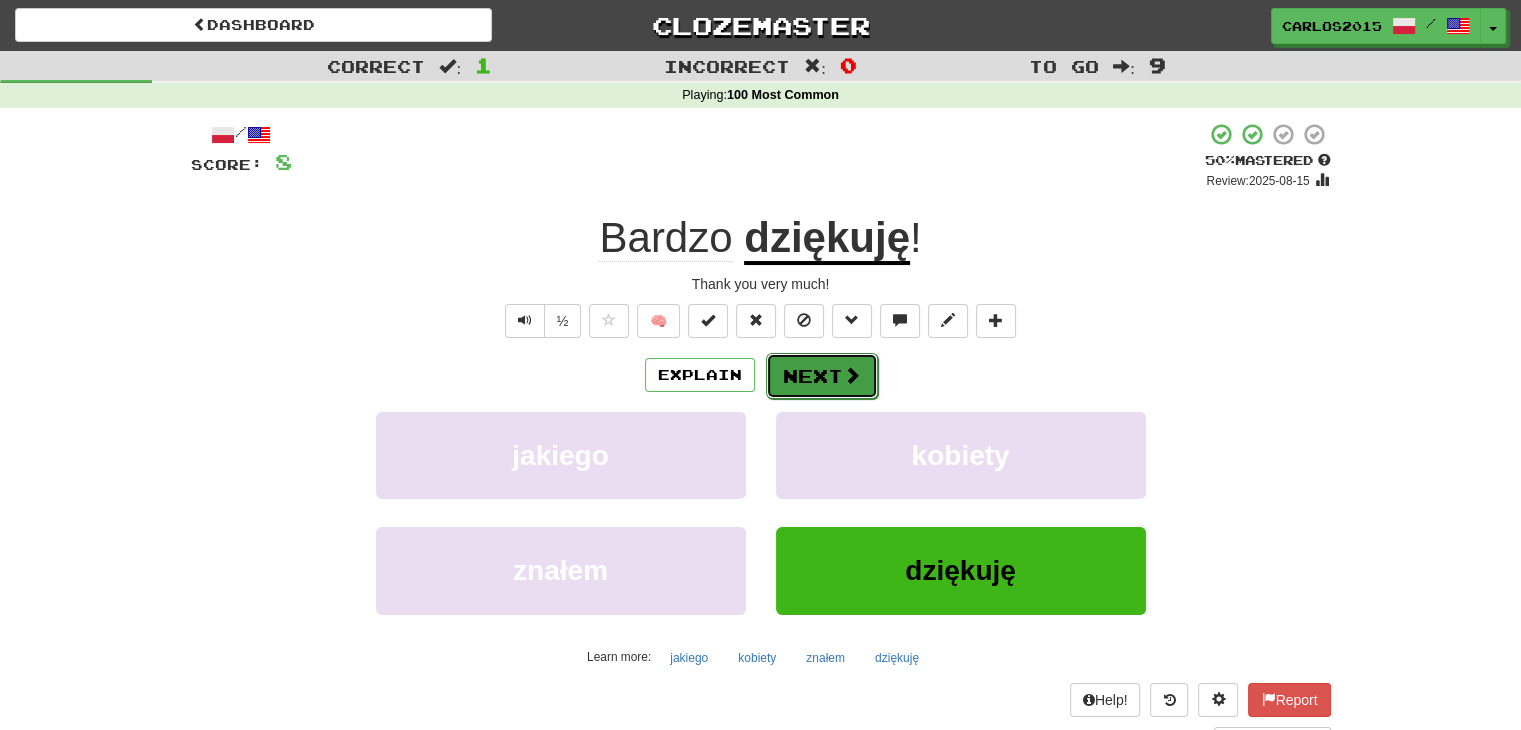 click at bounding box center [852, 375] 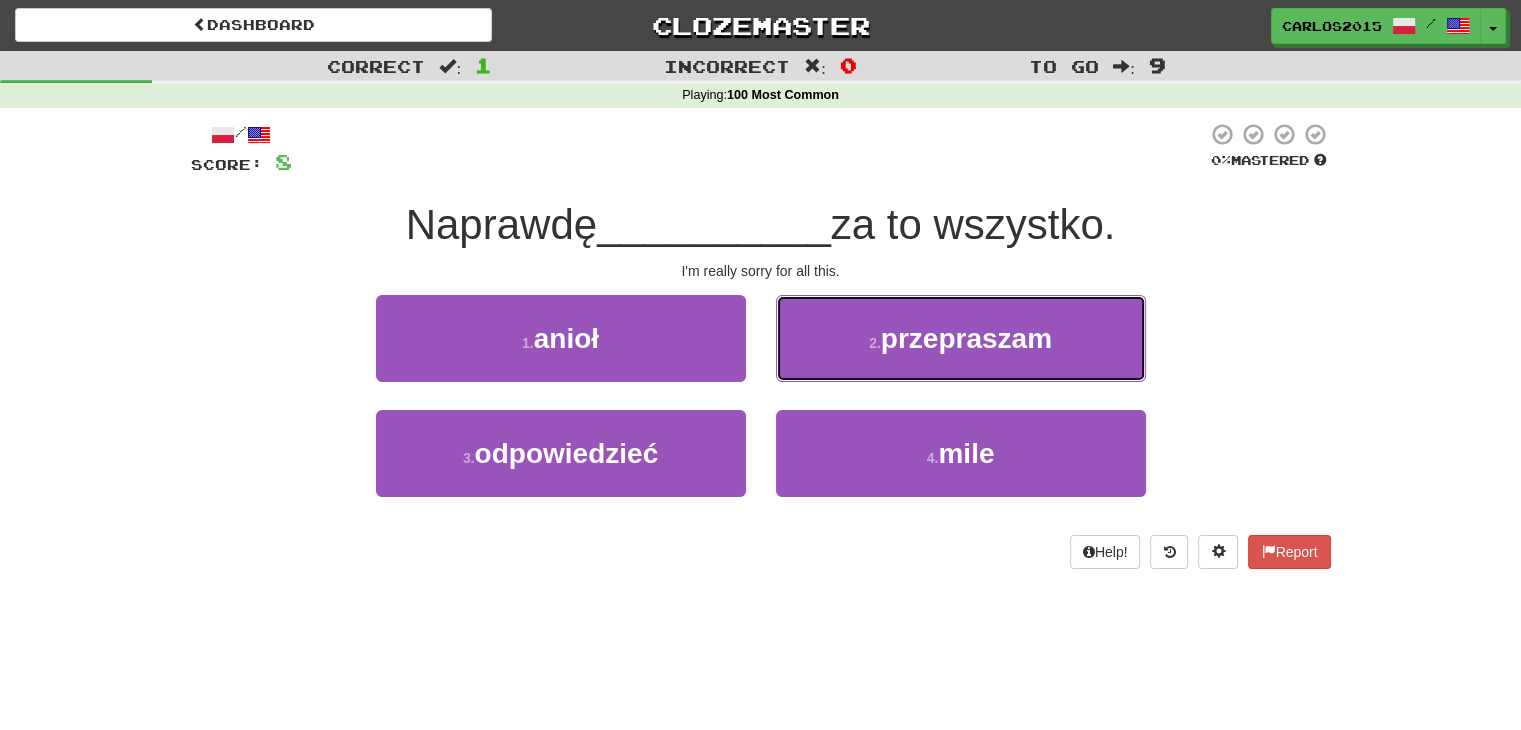 click on "2 .  przepraszam" at bounding box center (961, 338) 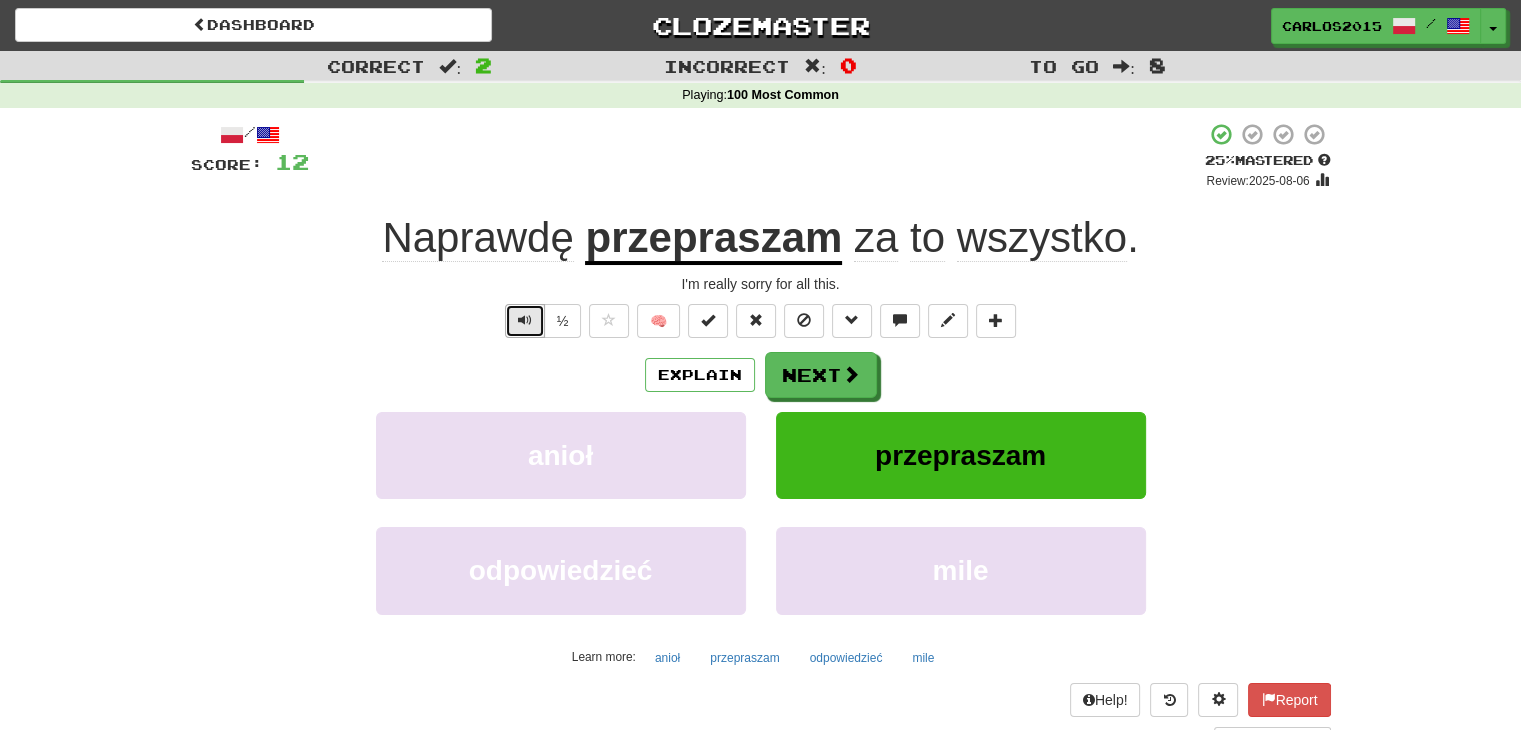 click at bounding box center [525, 321] 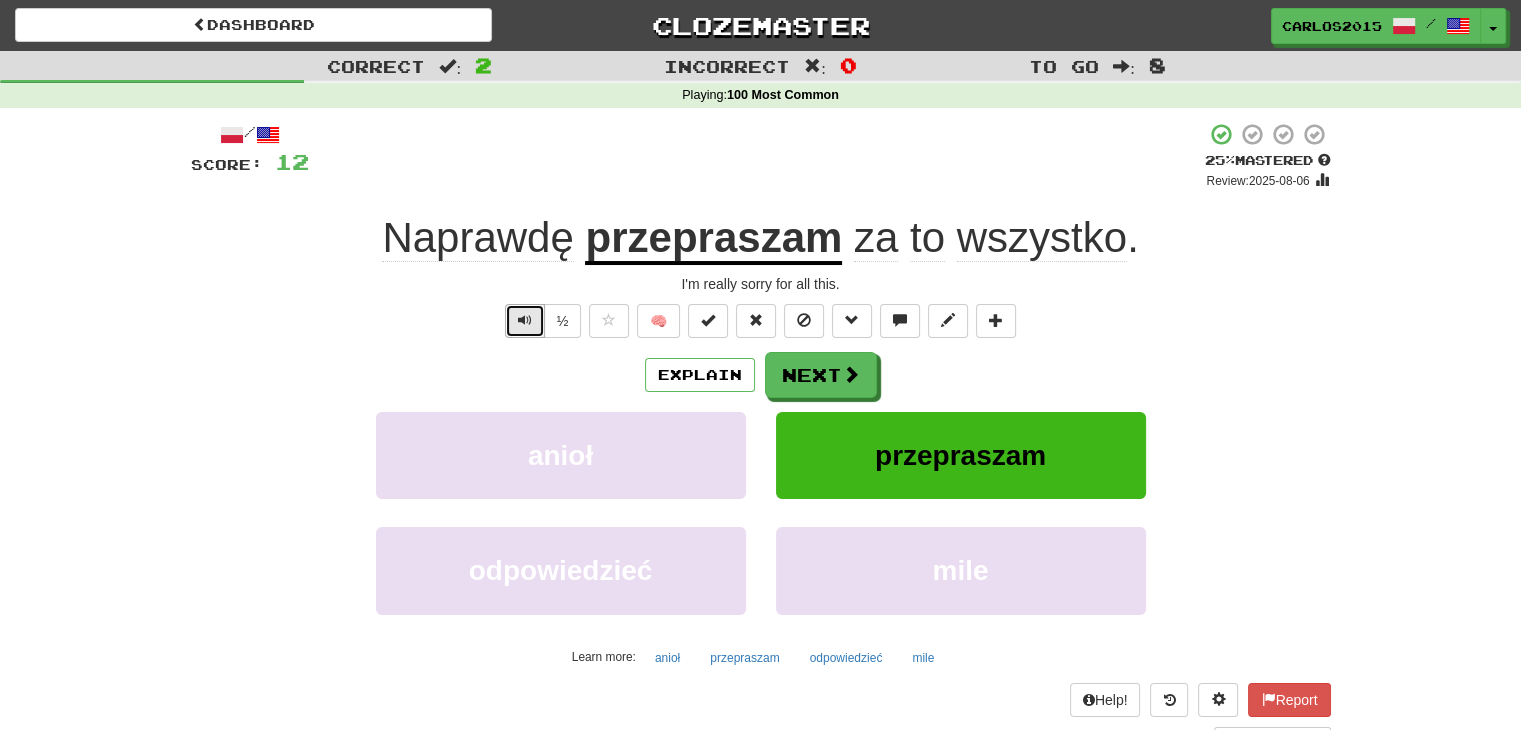 click at bounding box center [525, 320] 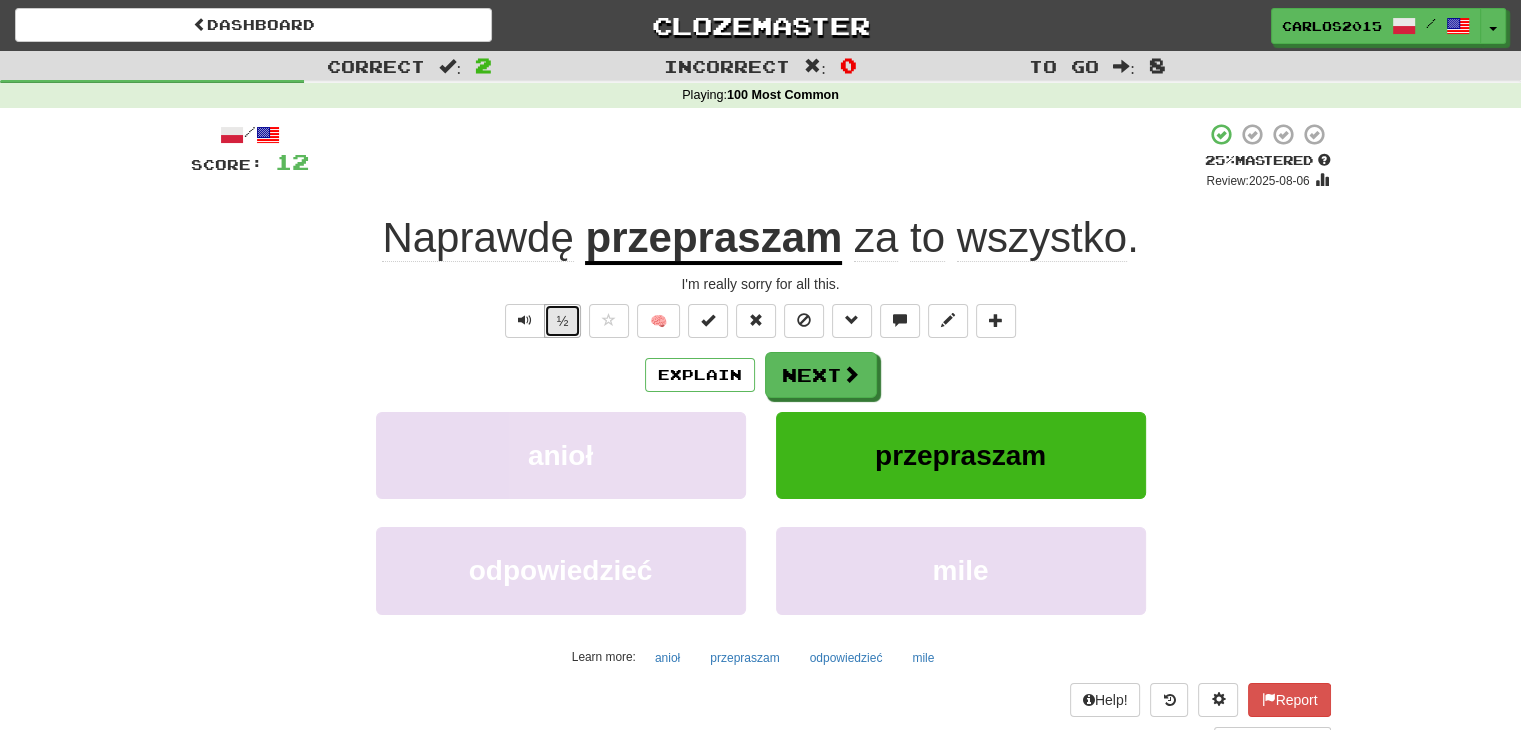 click on "½" at bounding box center [563, 321] 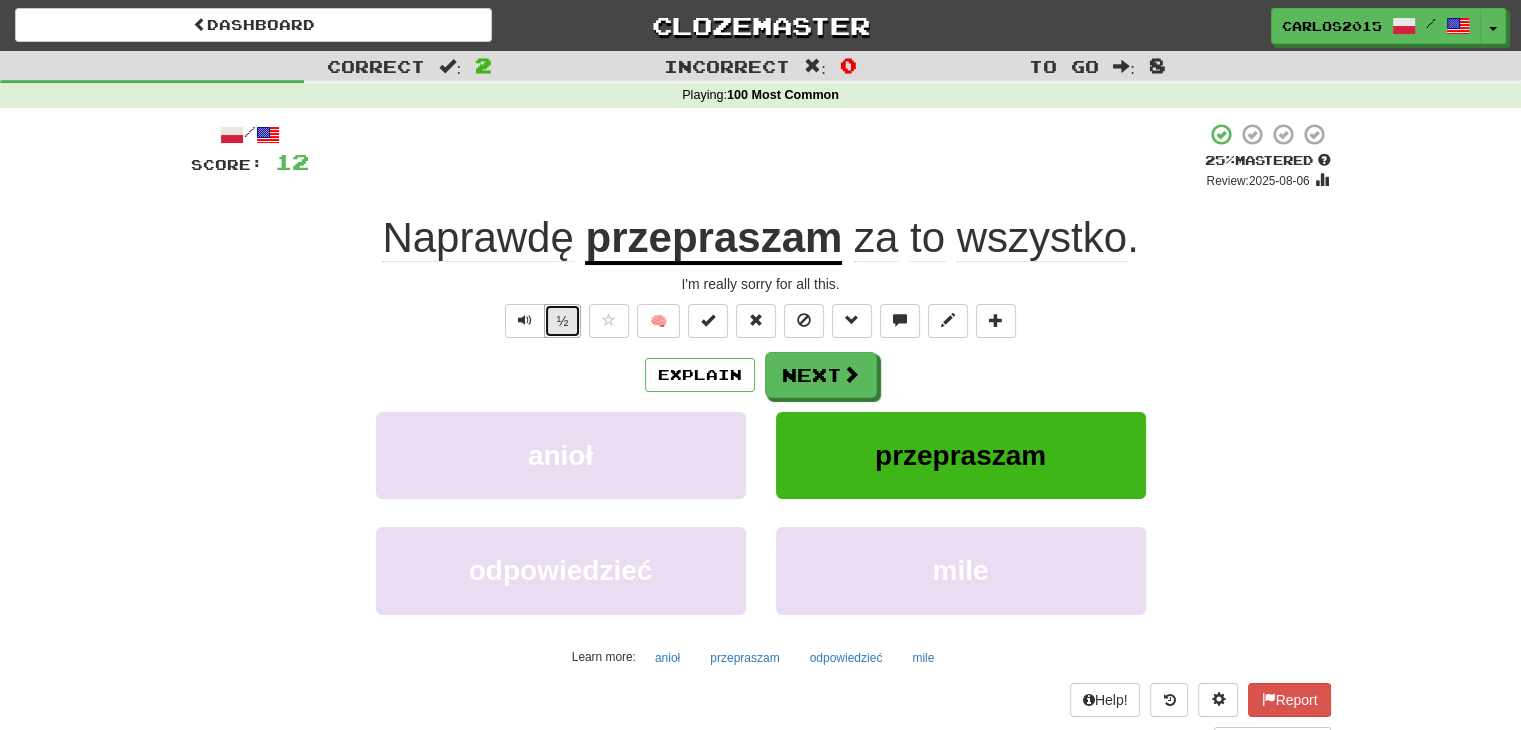 click on "½" at bounding box center [563, 321] 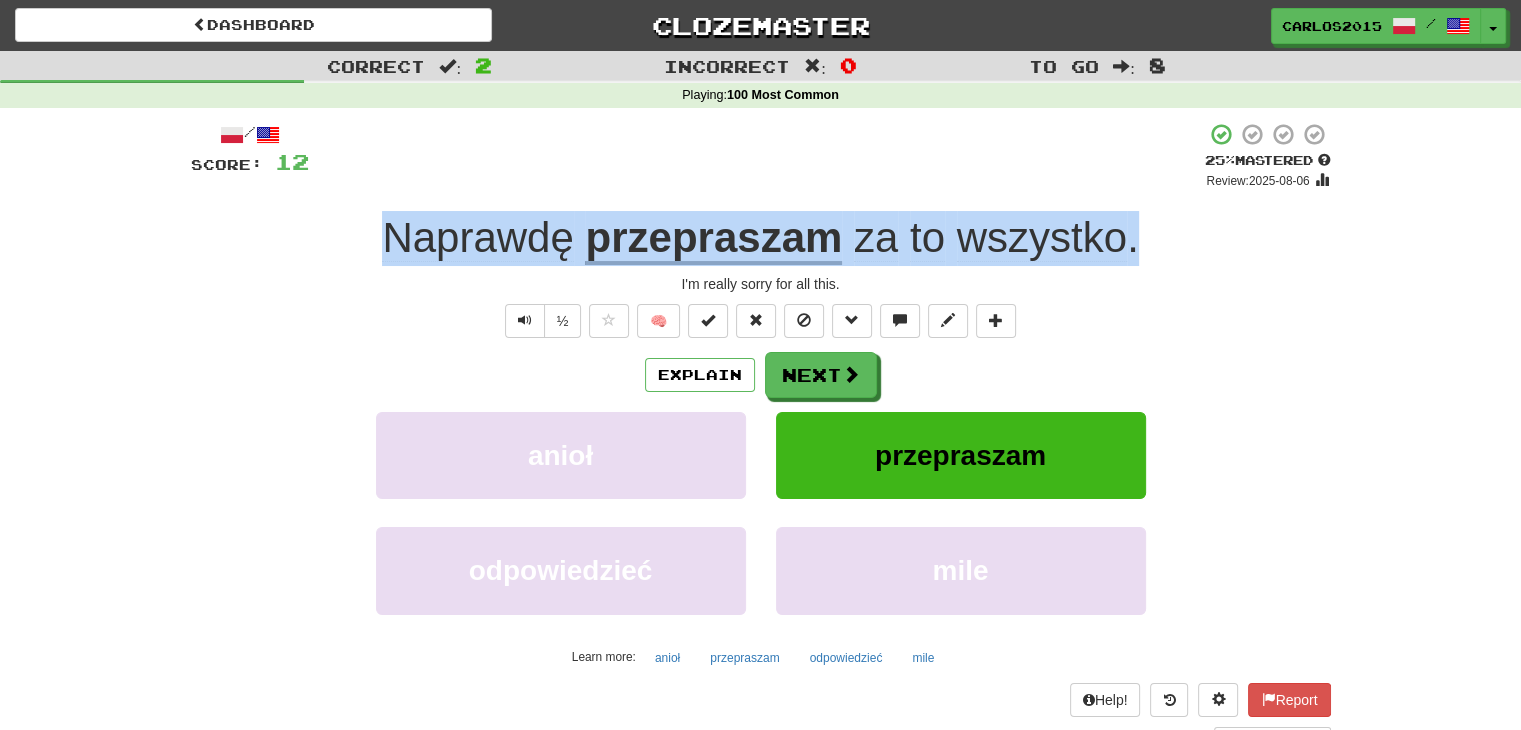drag, startPoint x: 1148, startPoint y: 246, endPoint x: 189, endPoint y: 230, distance: 959.1335 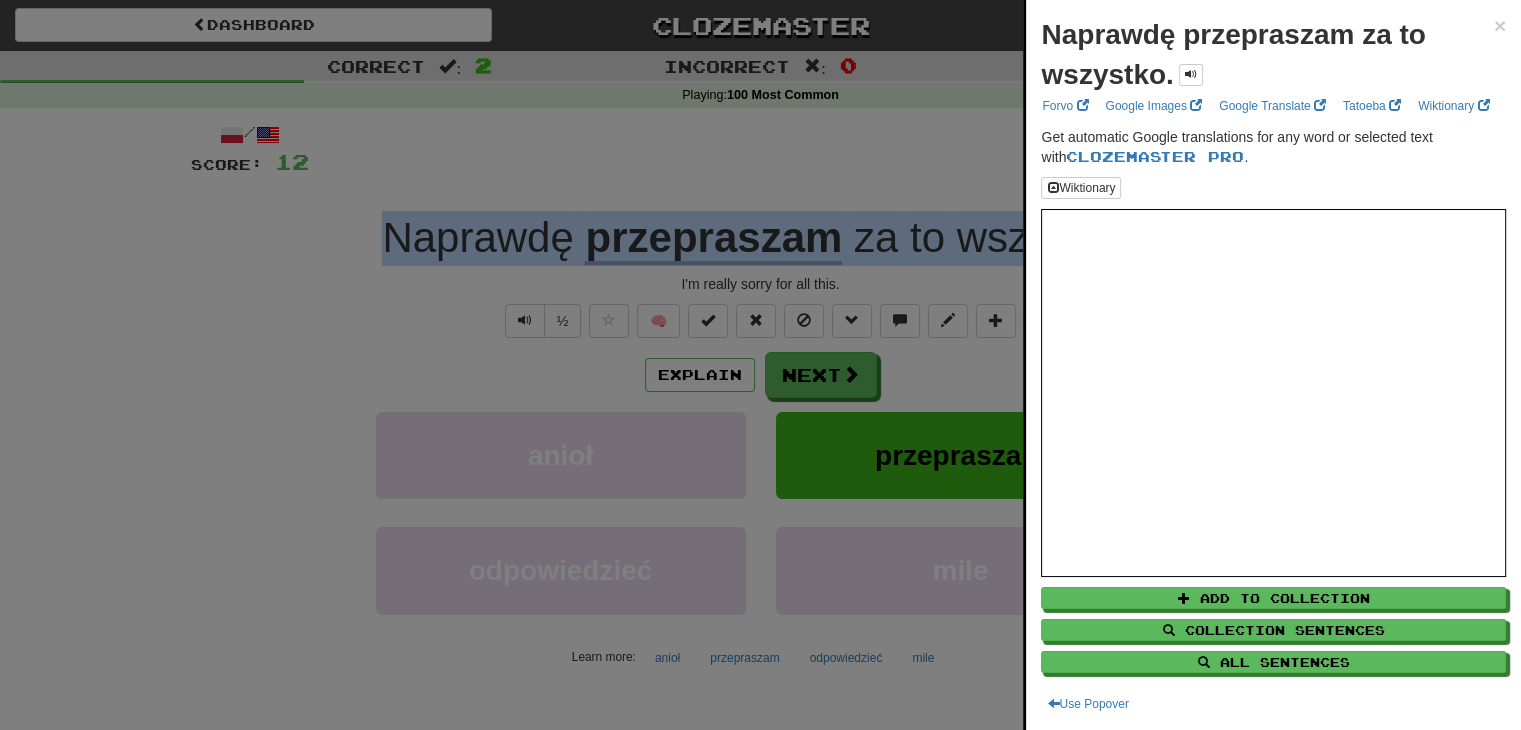 copy on "Naprawdę   przepraszam   za   to   wszystko ." 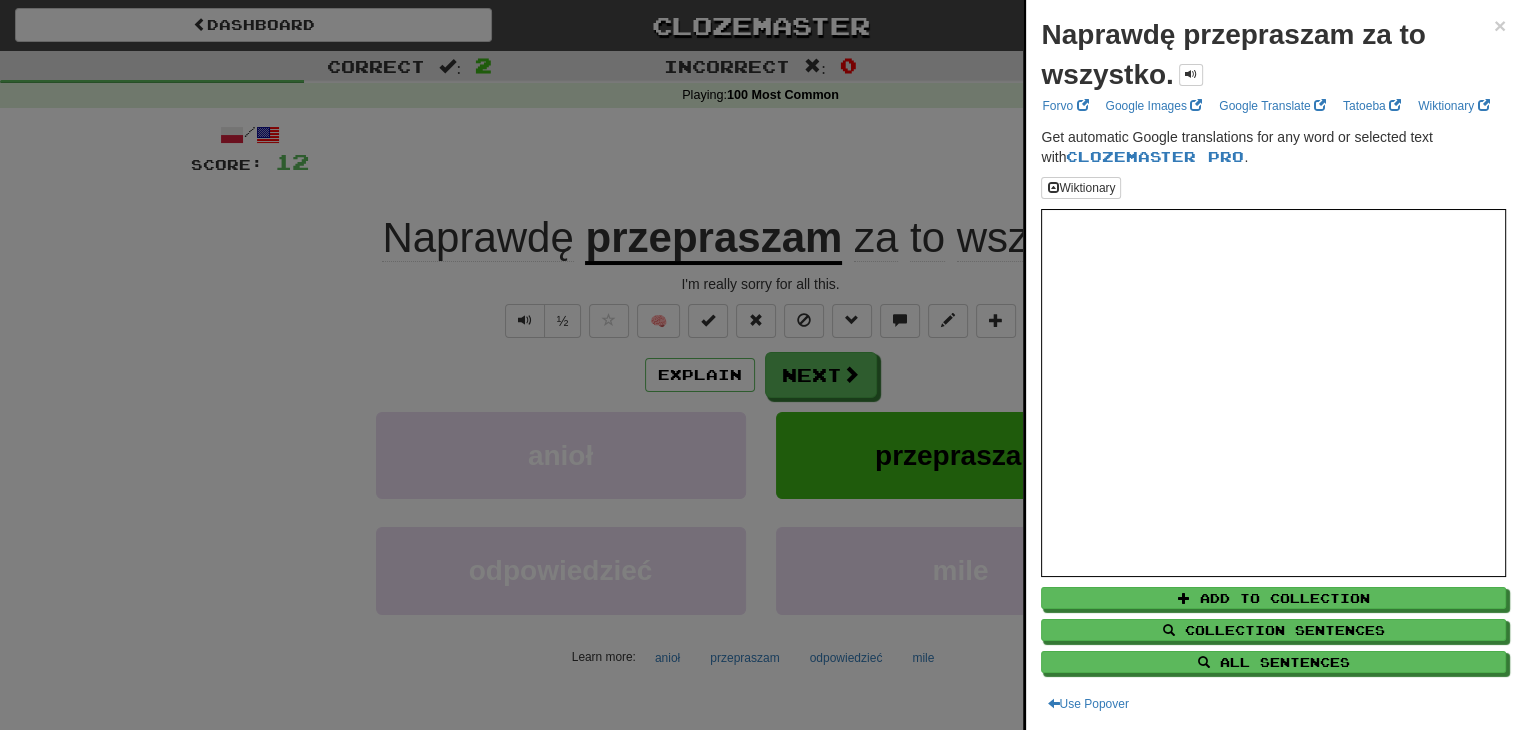 drag, startPoint x: 852, startPoint y: 284, endPoint x: 646, endPoint y: 266, distance: 206.78491 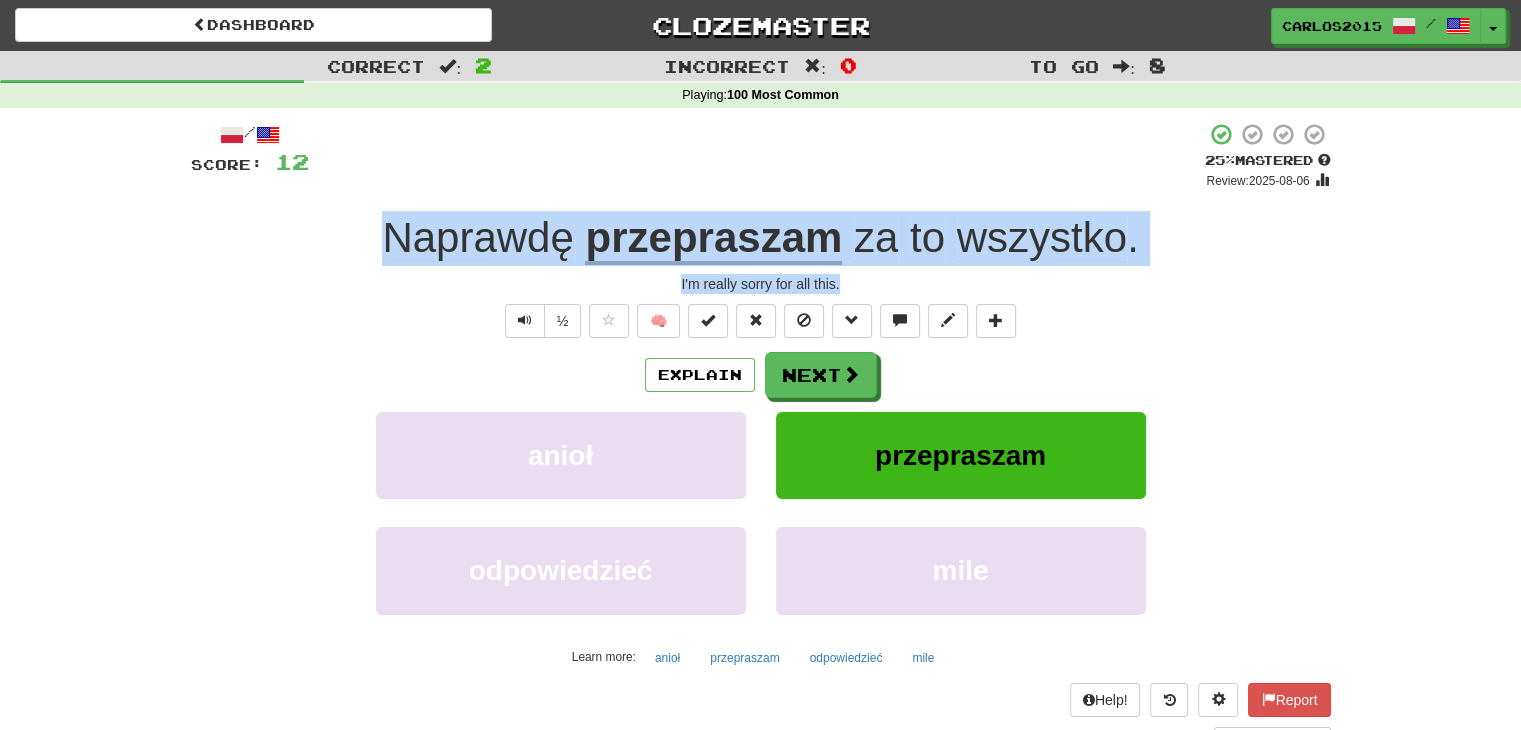 drag, startPoint x: 846, startPoint y: 282, endPoint x: 348, endPoint y: 209, distance: 503.32196 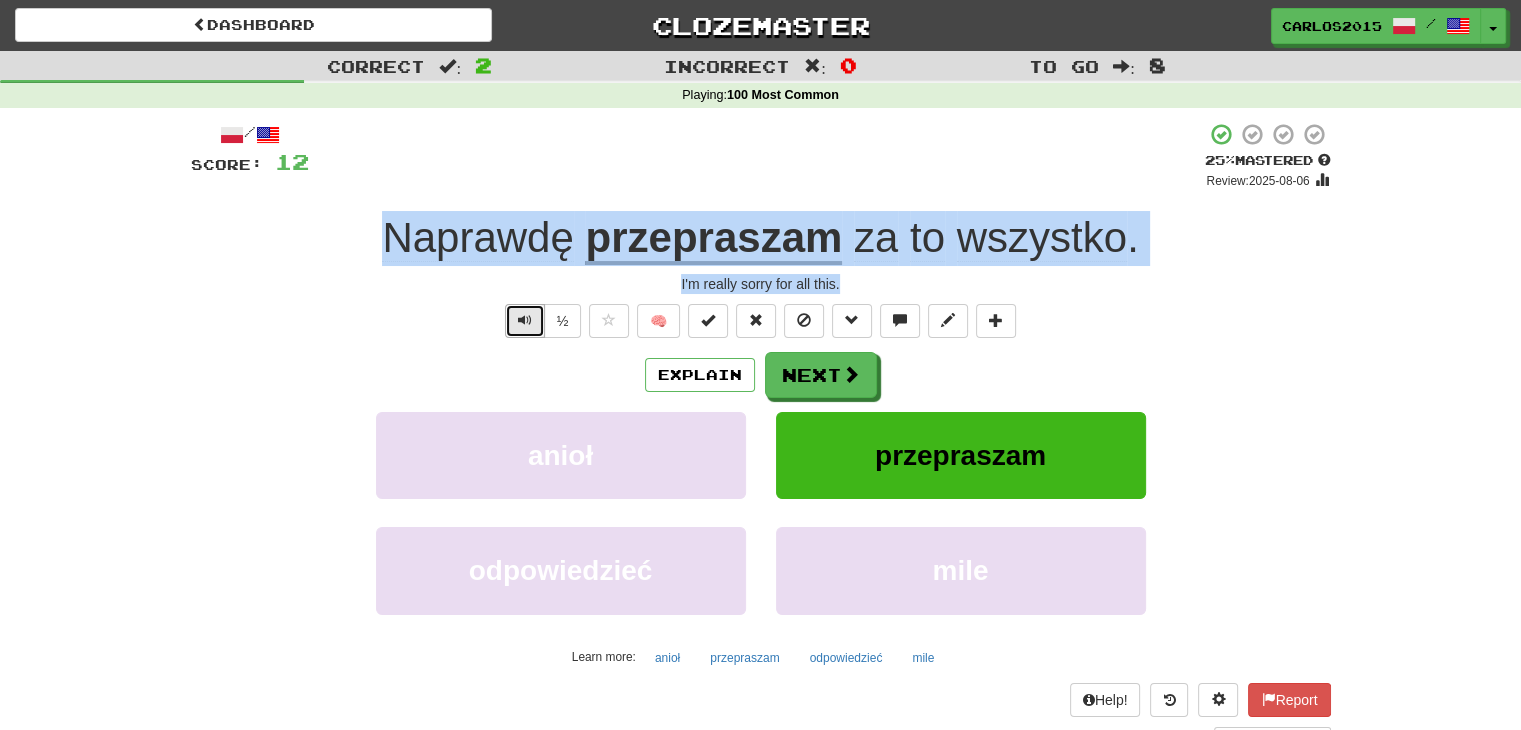 click at bounding box center [525, 321] 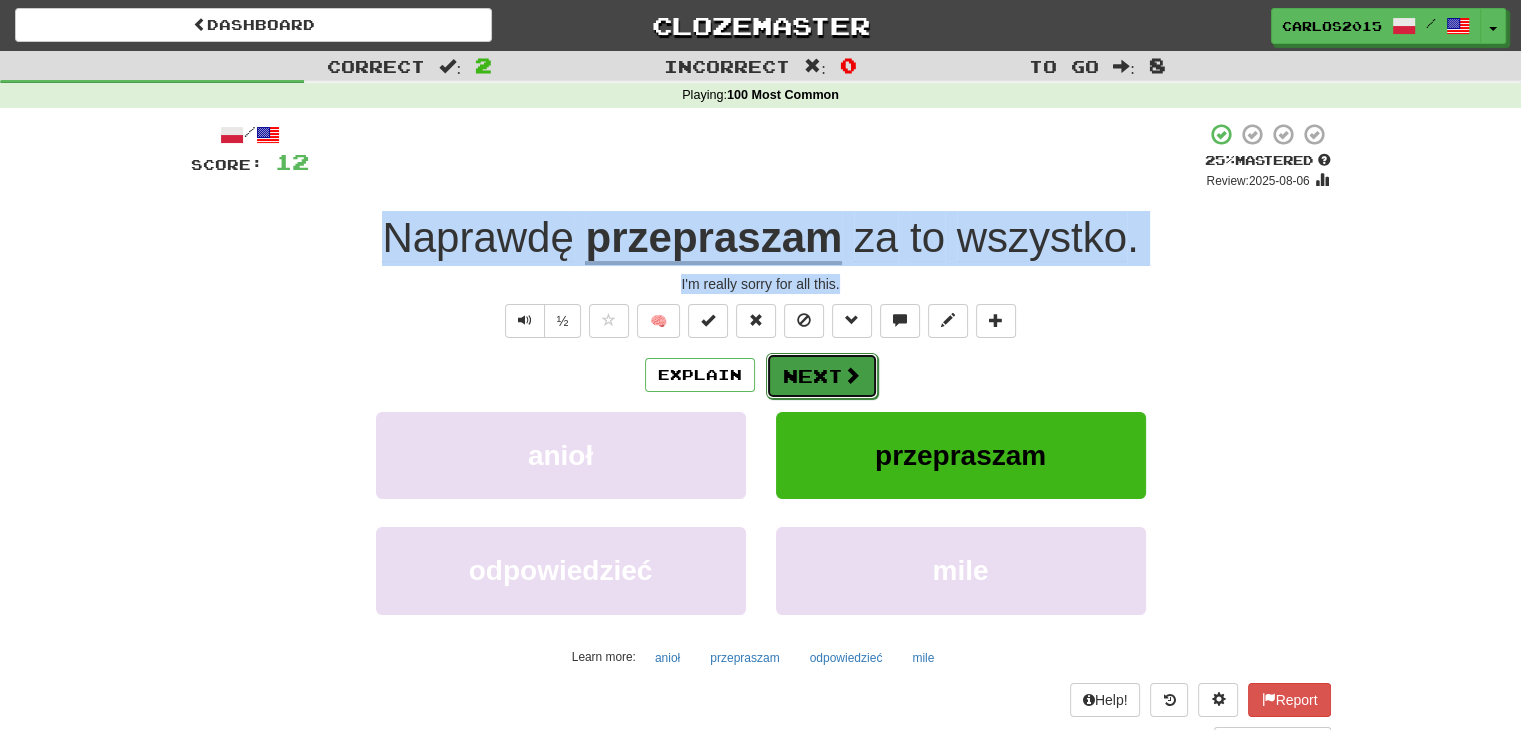 click on "Next" at bounding box center (822, 376) 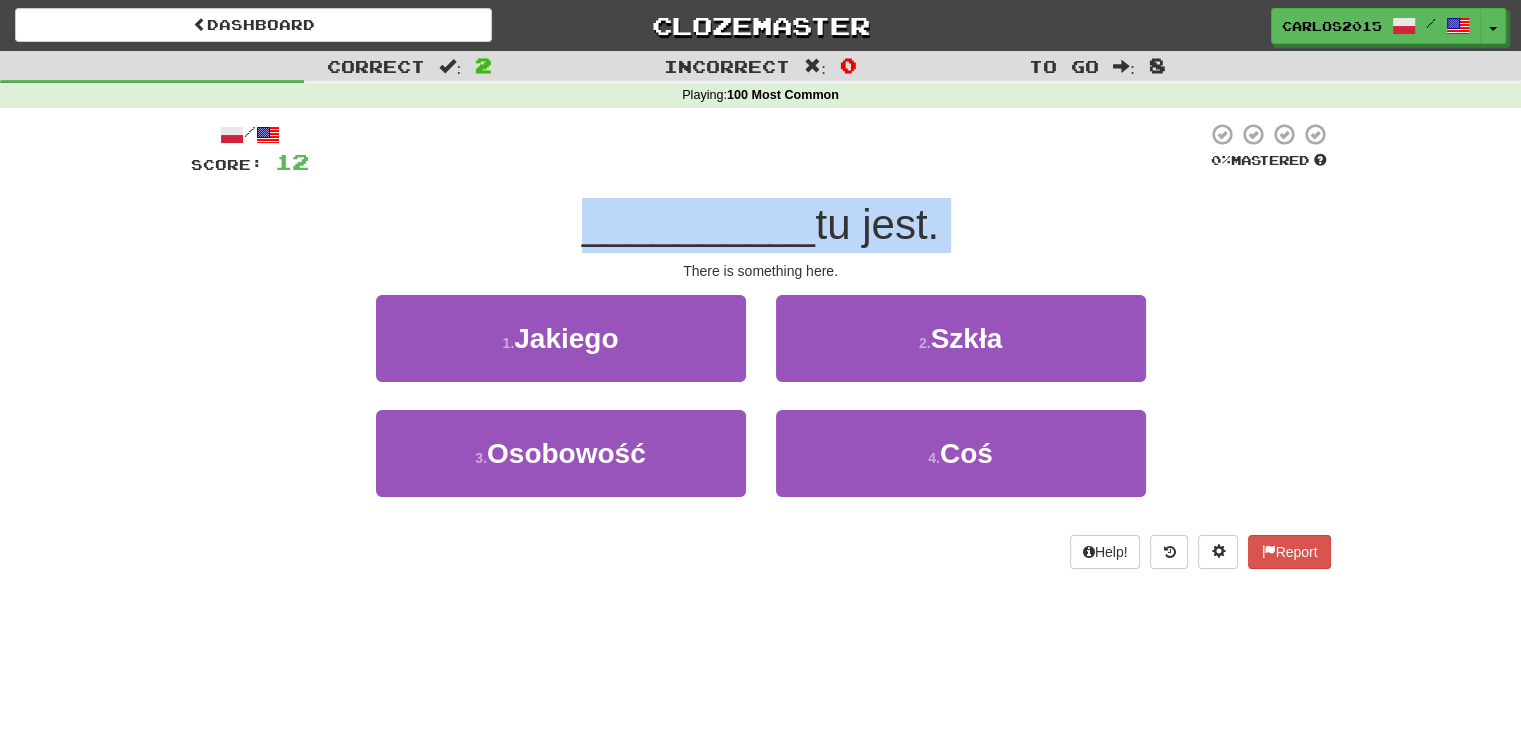 click on "__________  tu jest." at bounding box center (761, 225) 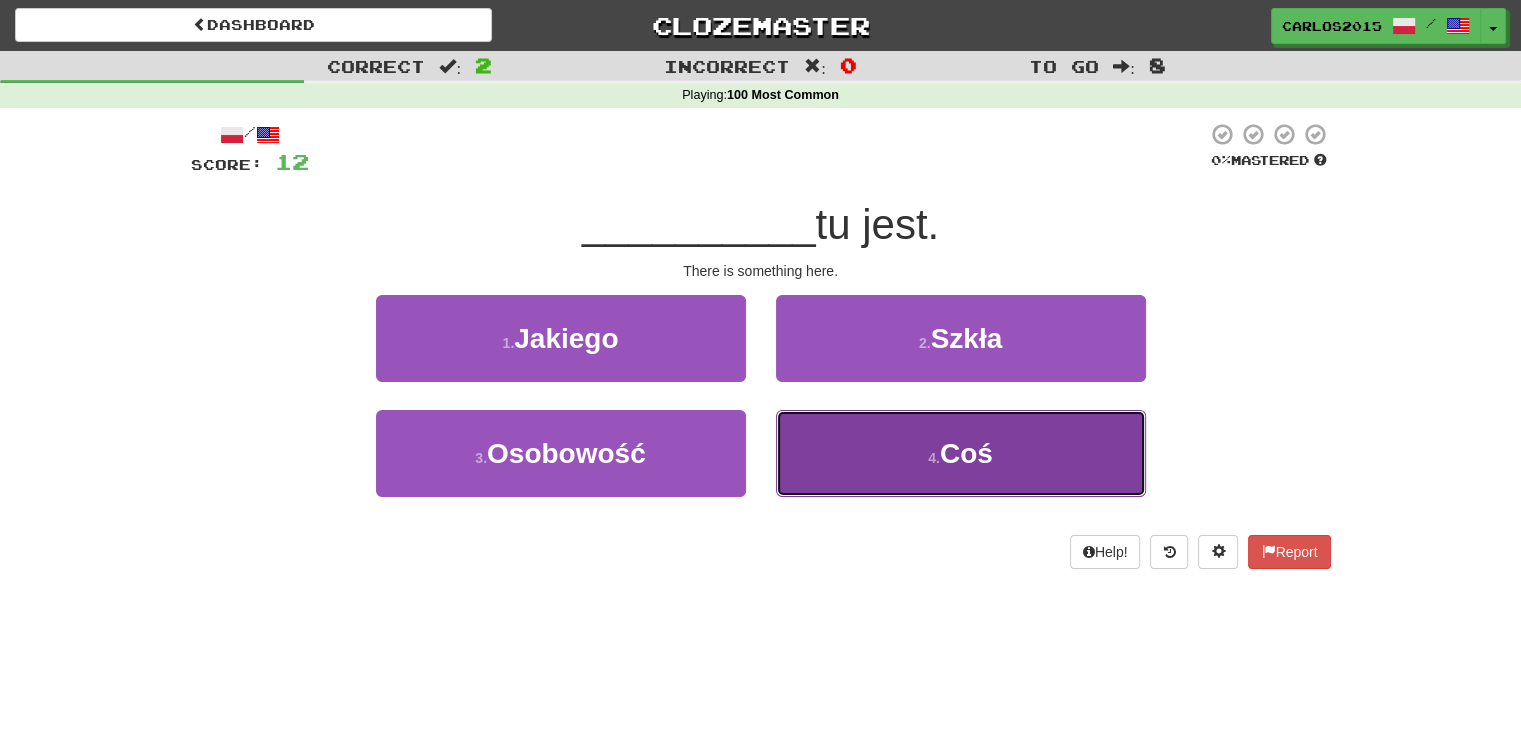 click on "Coś" at bounding box center [966, 453] 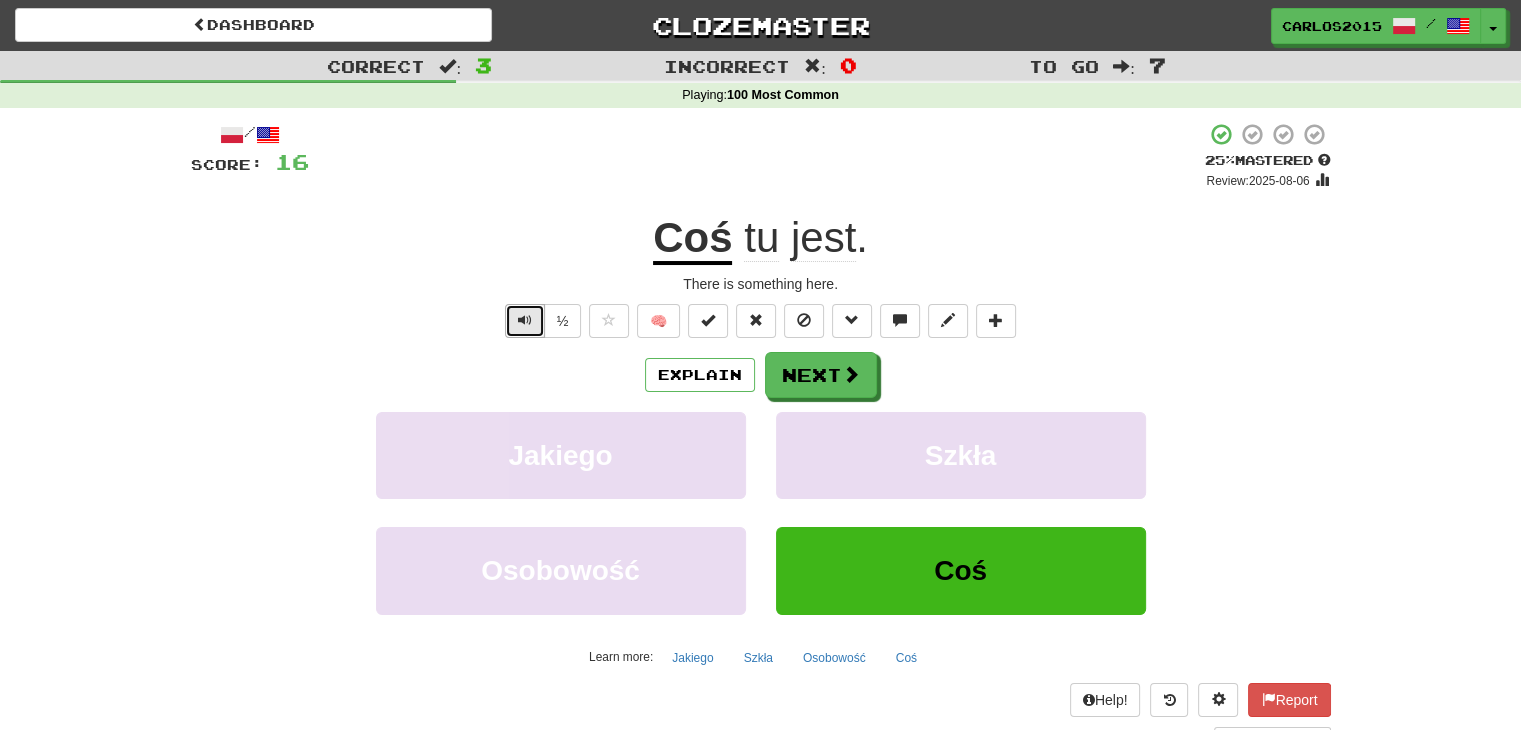 click at bounding box center (525, 320) 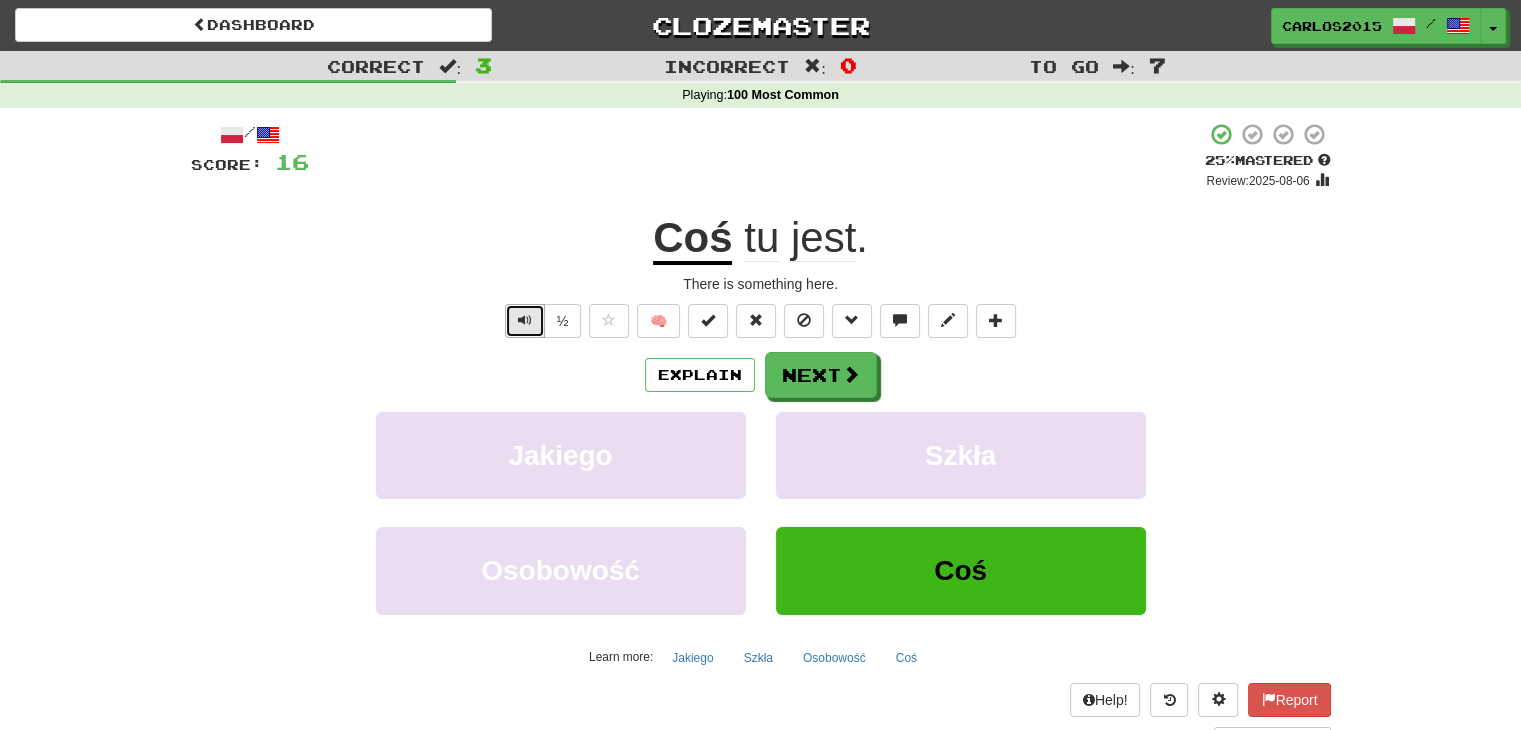 click at bounding box center (525, 321) 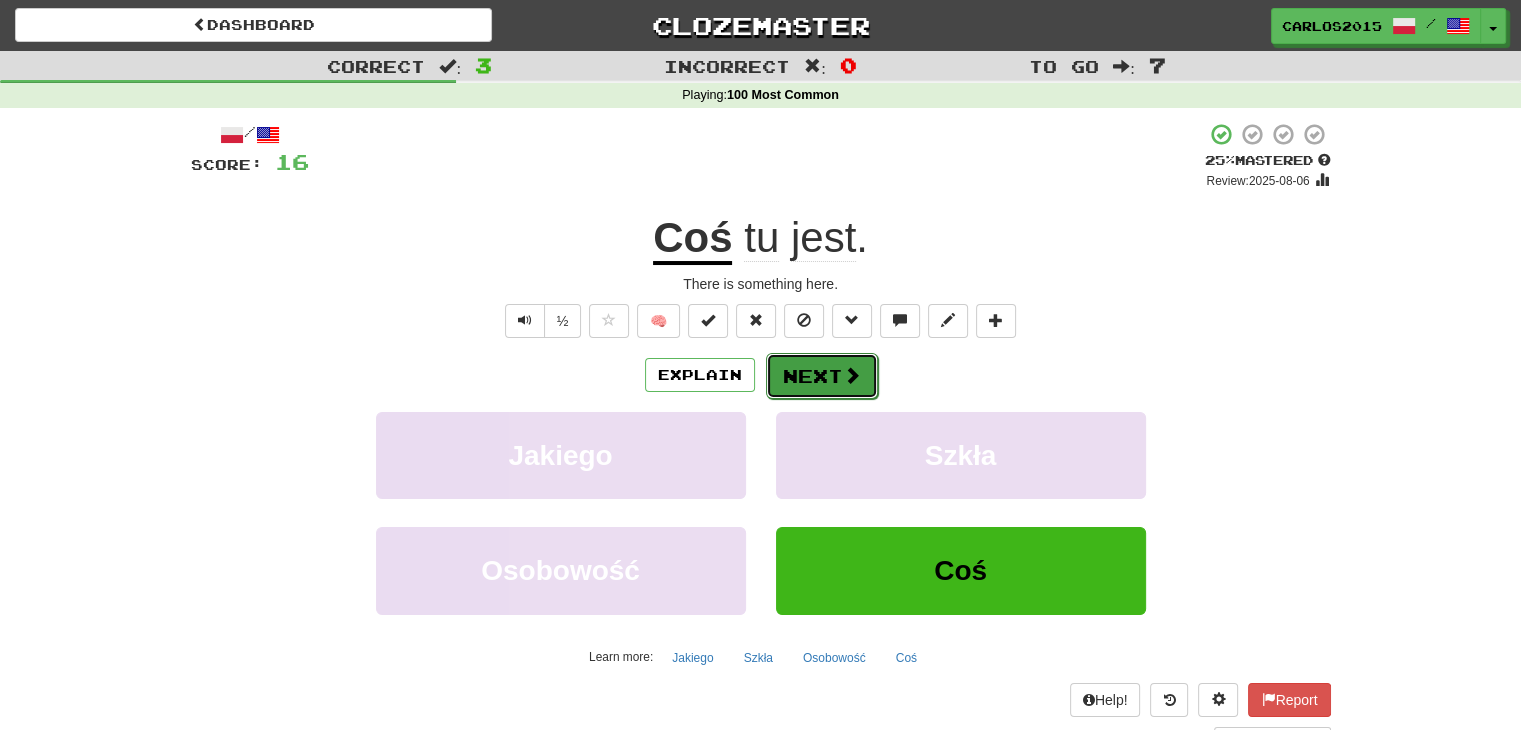 click on "Next" at bounding box center (822, 376) 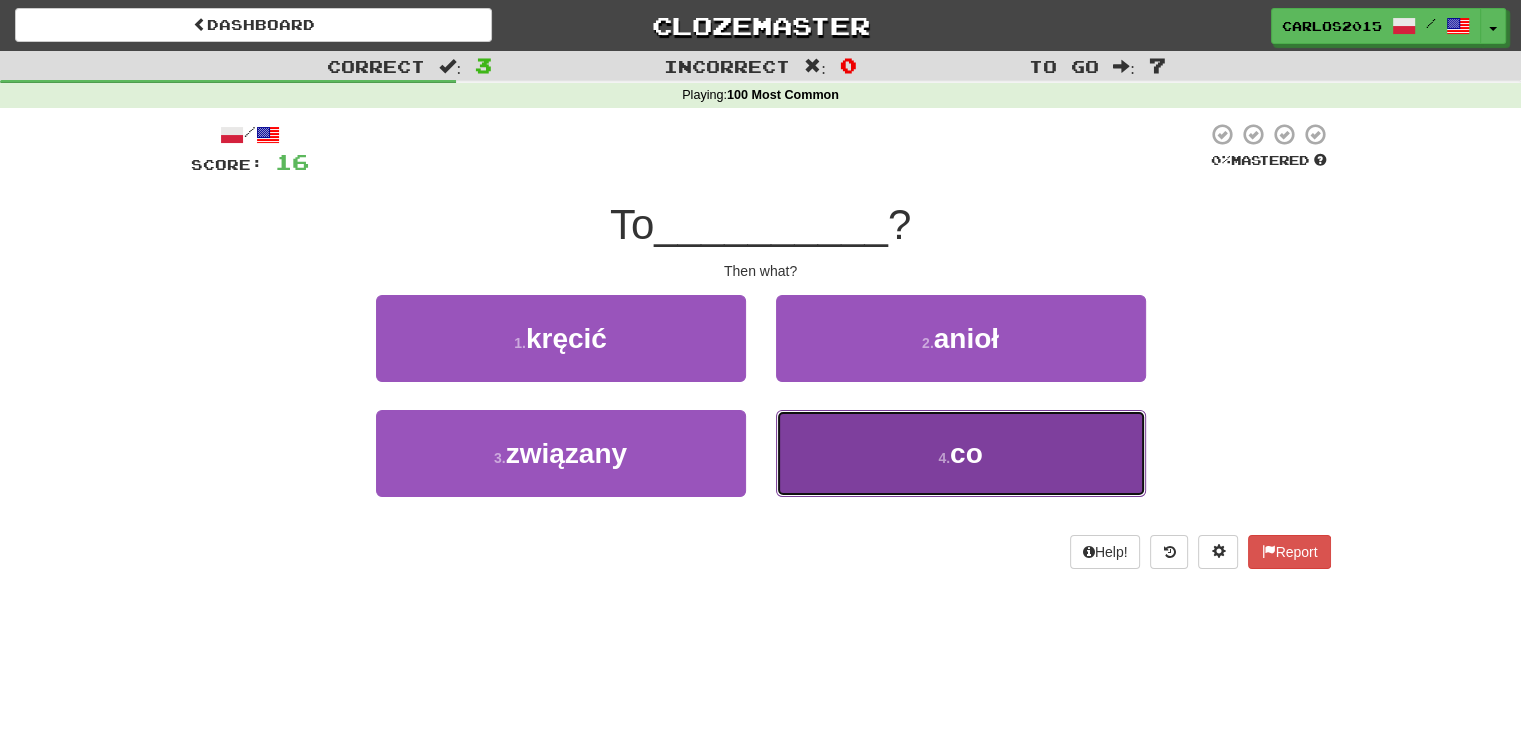 click on "4 .  co" at bounding box center [961, 453] 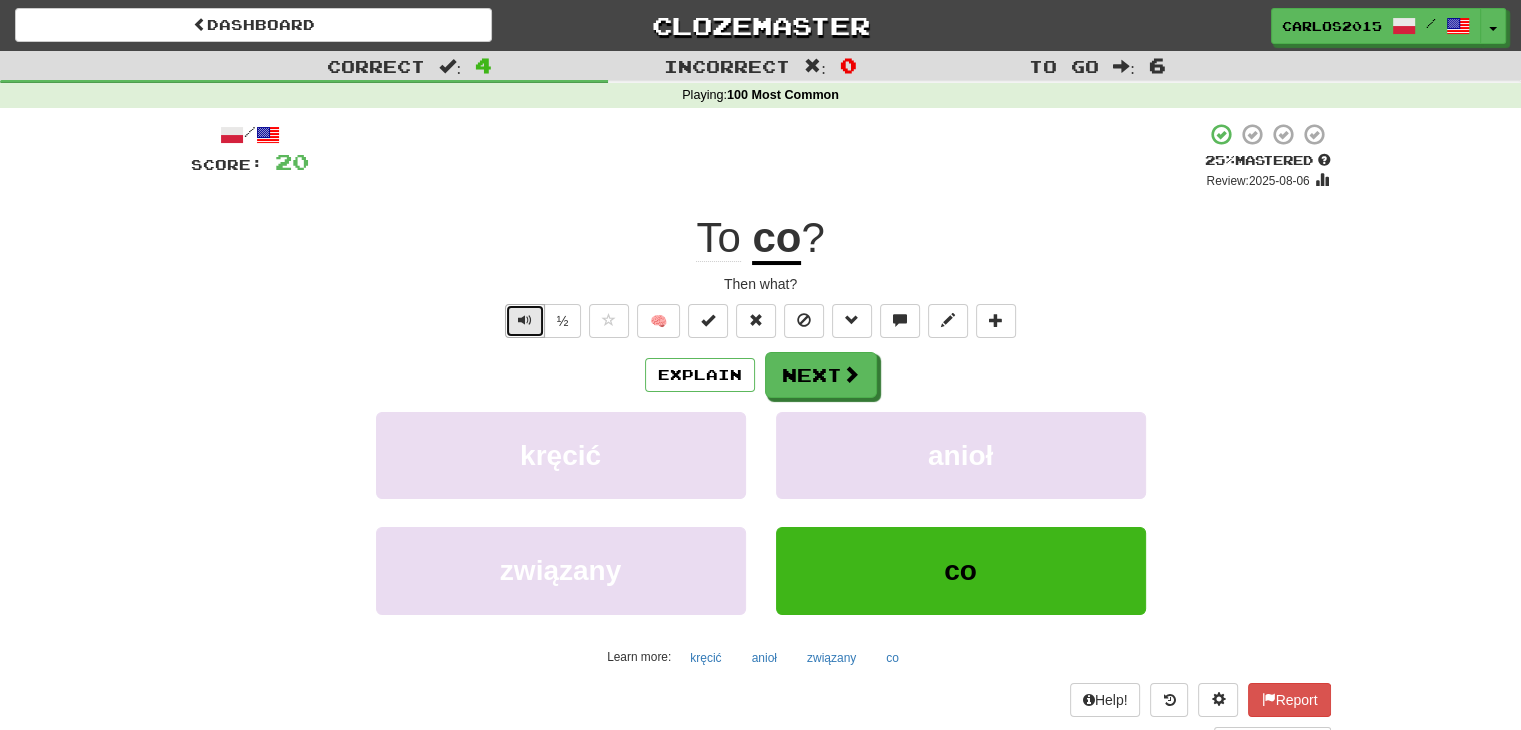 click at bounding box center (525, 320) 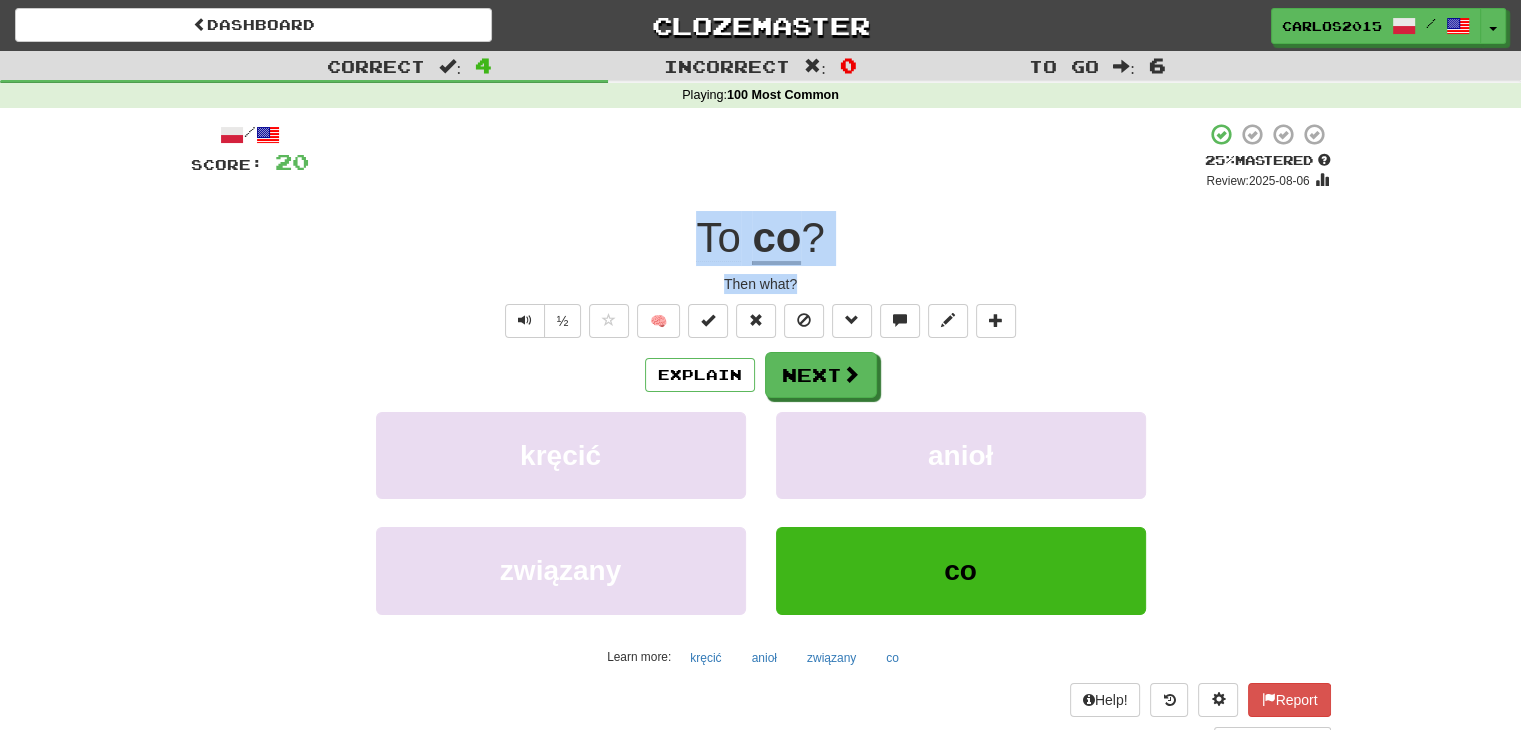 drag, startPoint x: 804, startPoint y: 283, endPoint x: 647, endPoint y: 244, distance: 161.77144 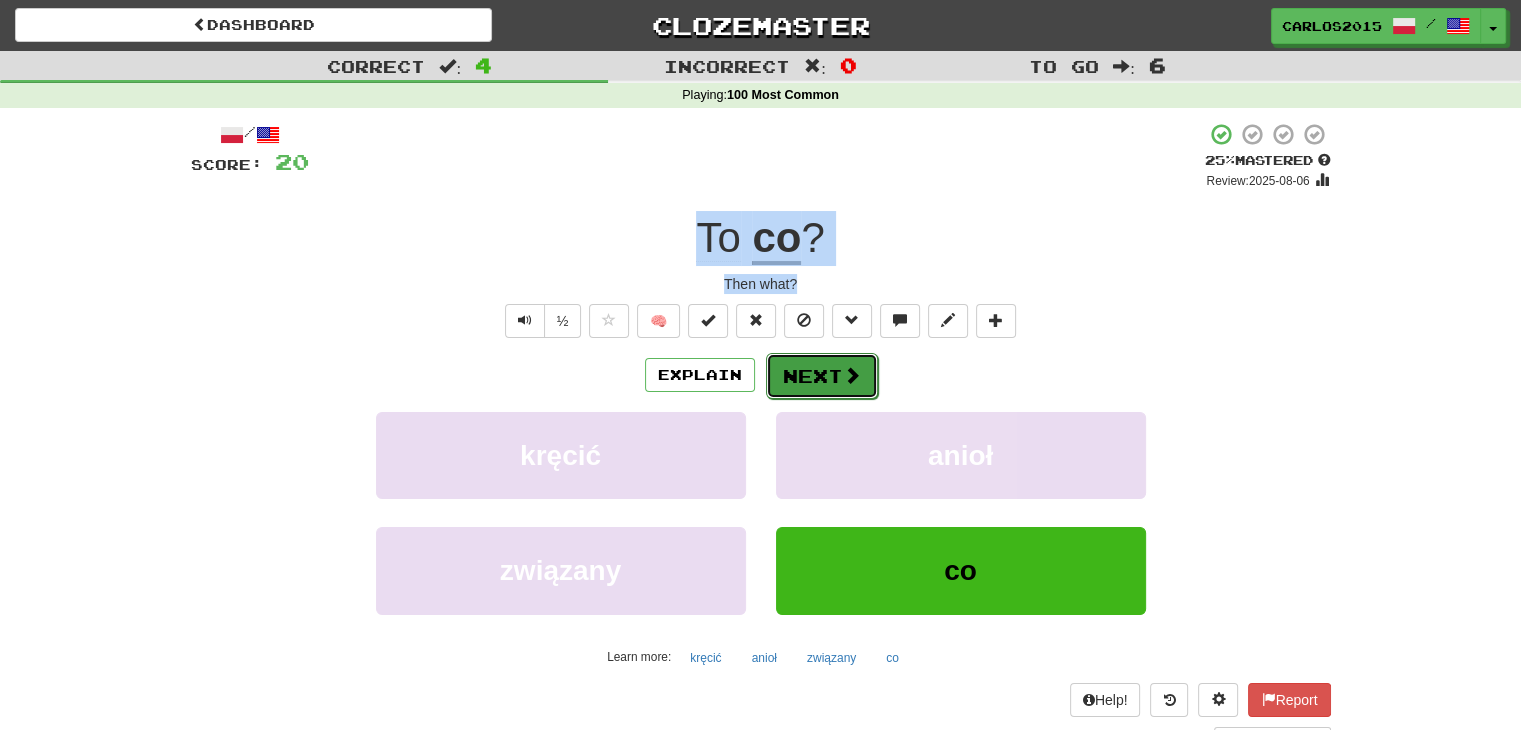 click at bounding box center (852, 375) 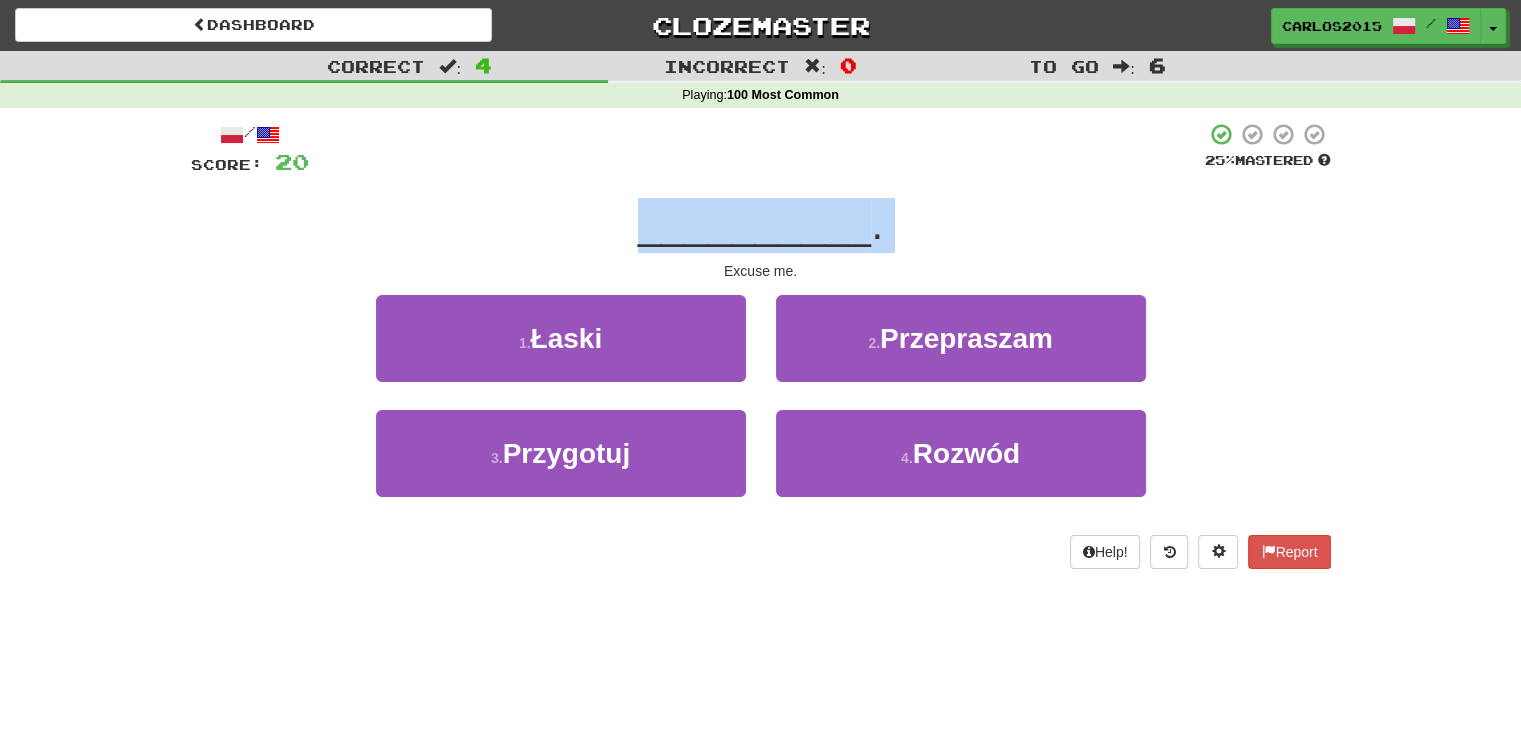 click on "__________ ." at bounding box center [761, 225] 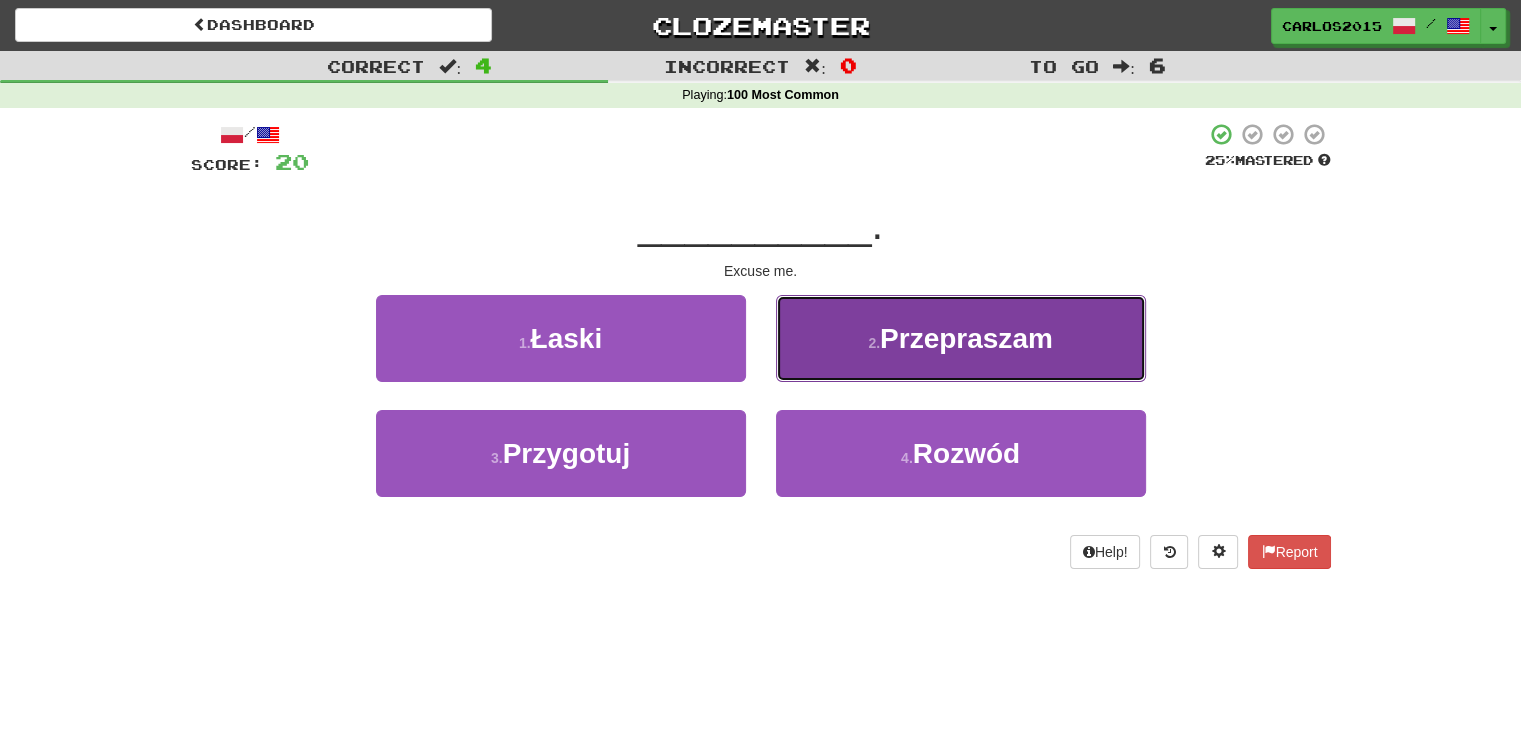 click on "Przepraszam" at bounding box center (966, 338) 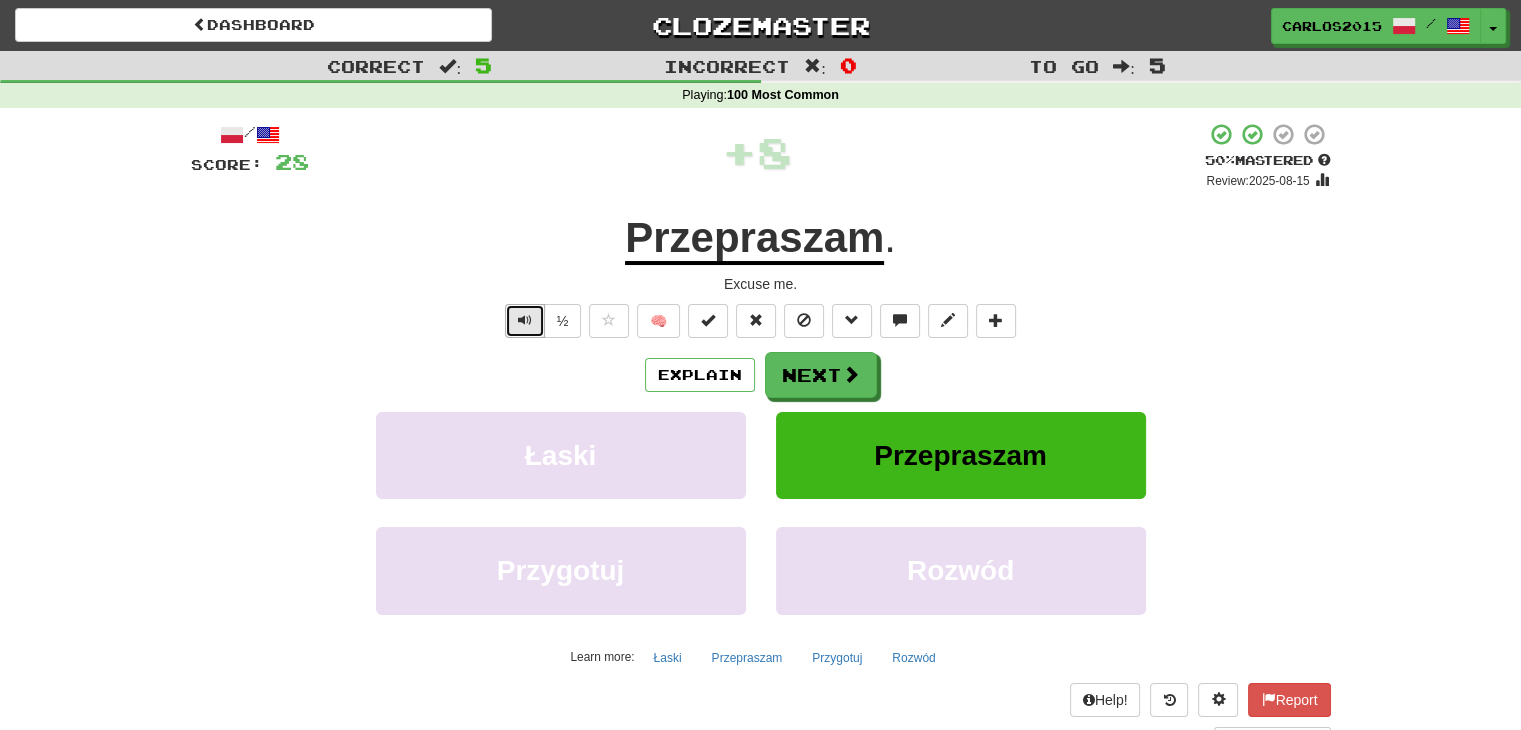 click at bounding box center [525, 321] 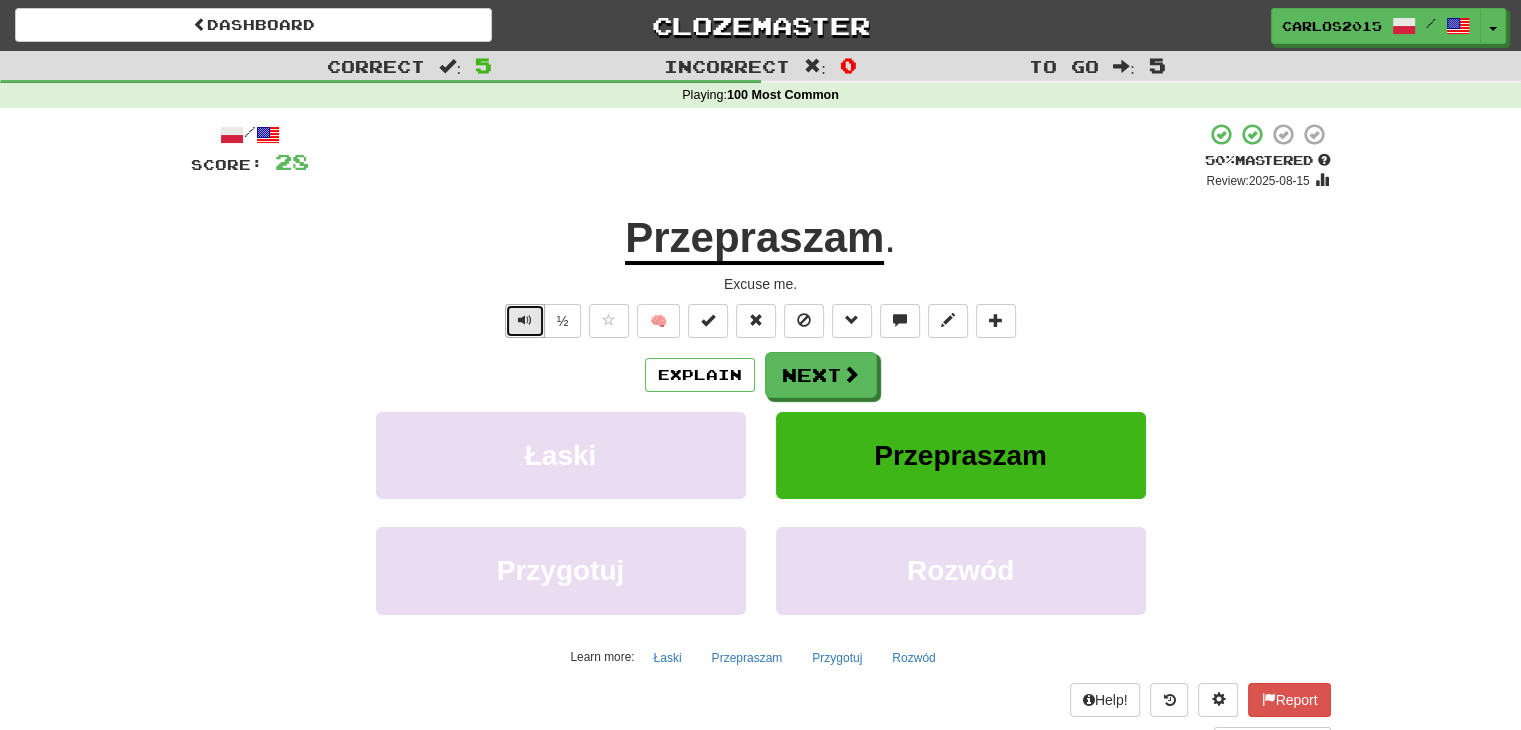 click at bounding box center [525, 320] 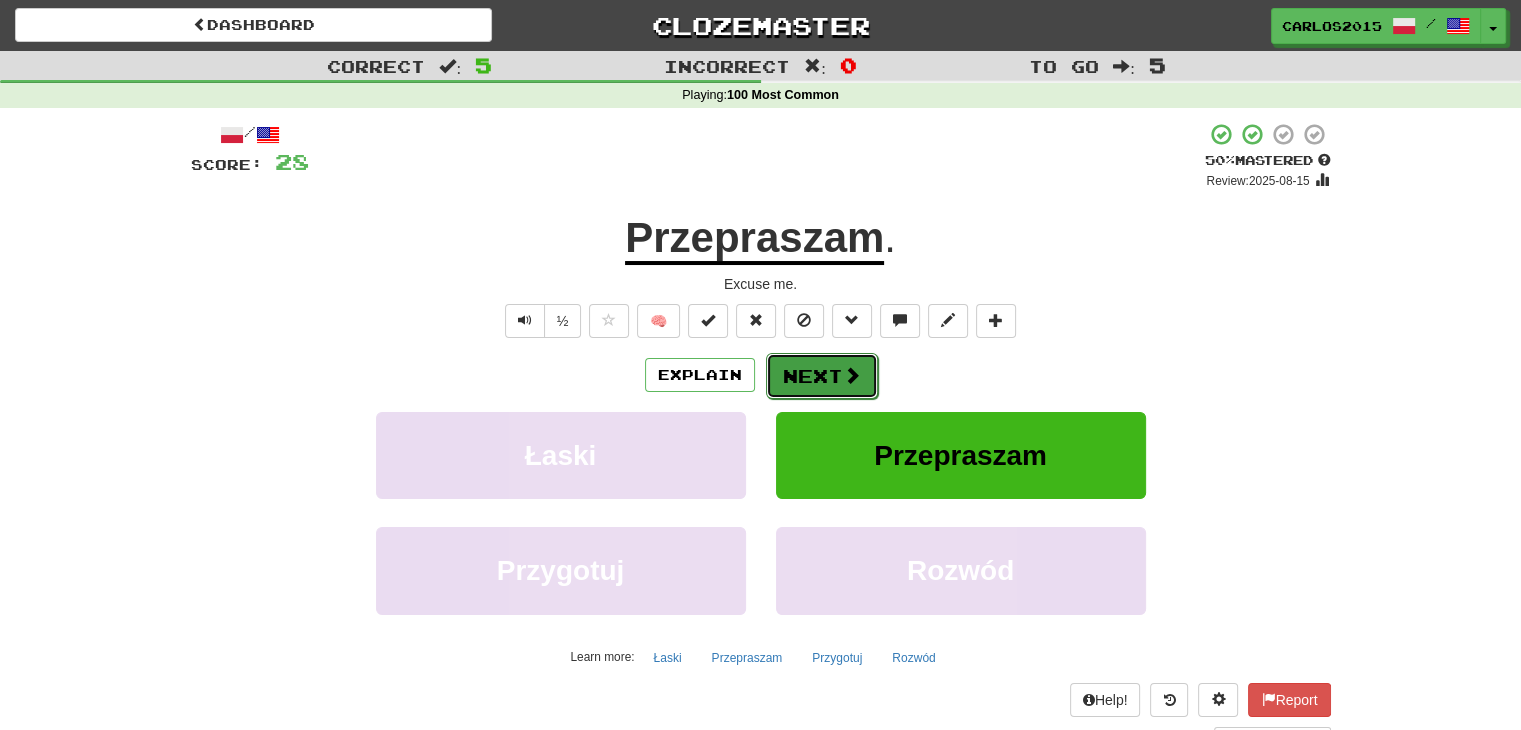 click at bounding box center (852, 375) 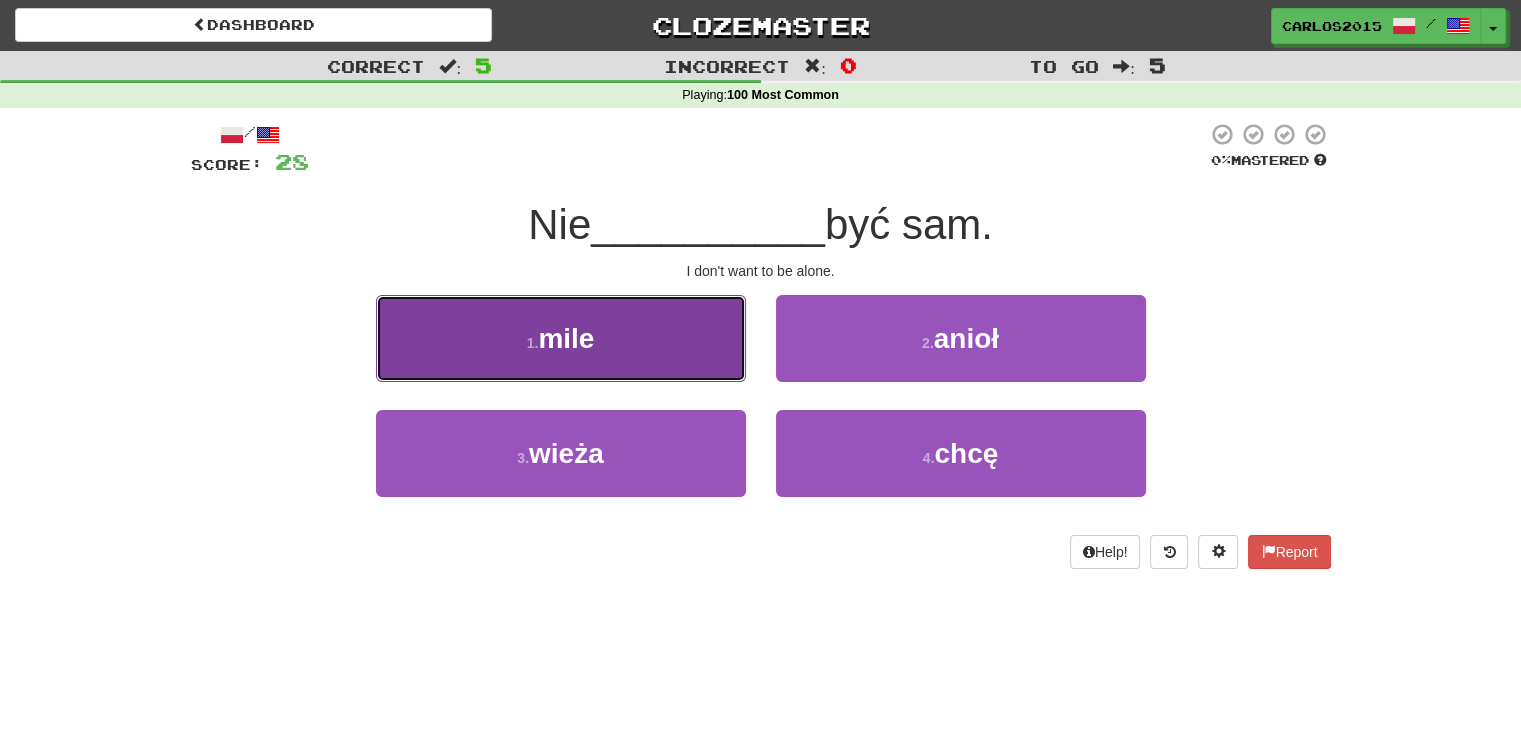click on "1 .  mile" at bounding box center (561, 338) 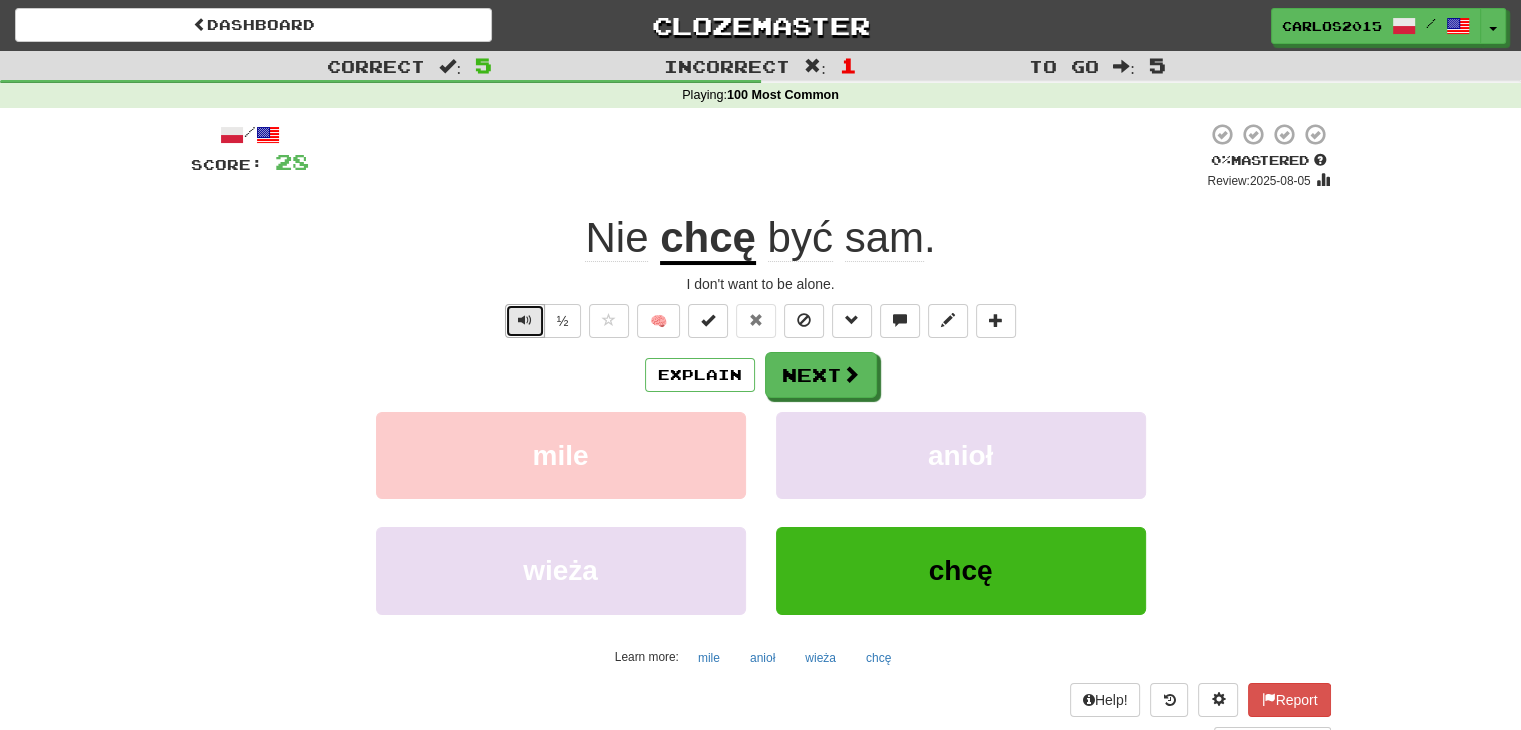 click at bounding box center (525, 321) 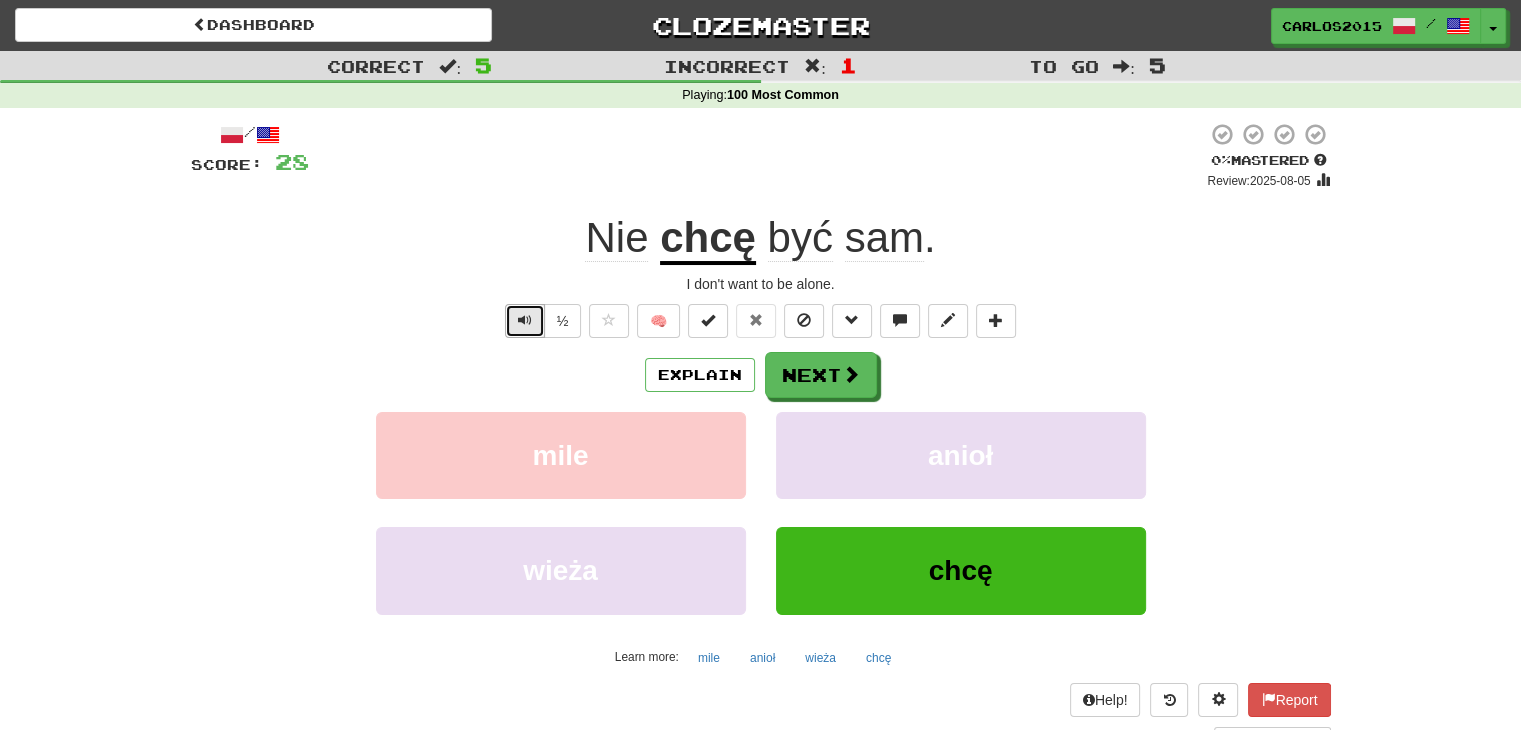 click at bounding box center (525, 321) 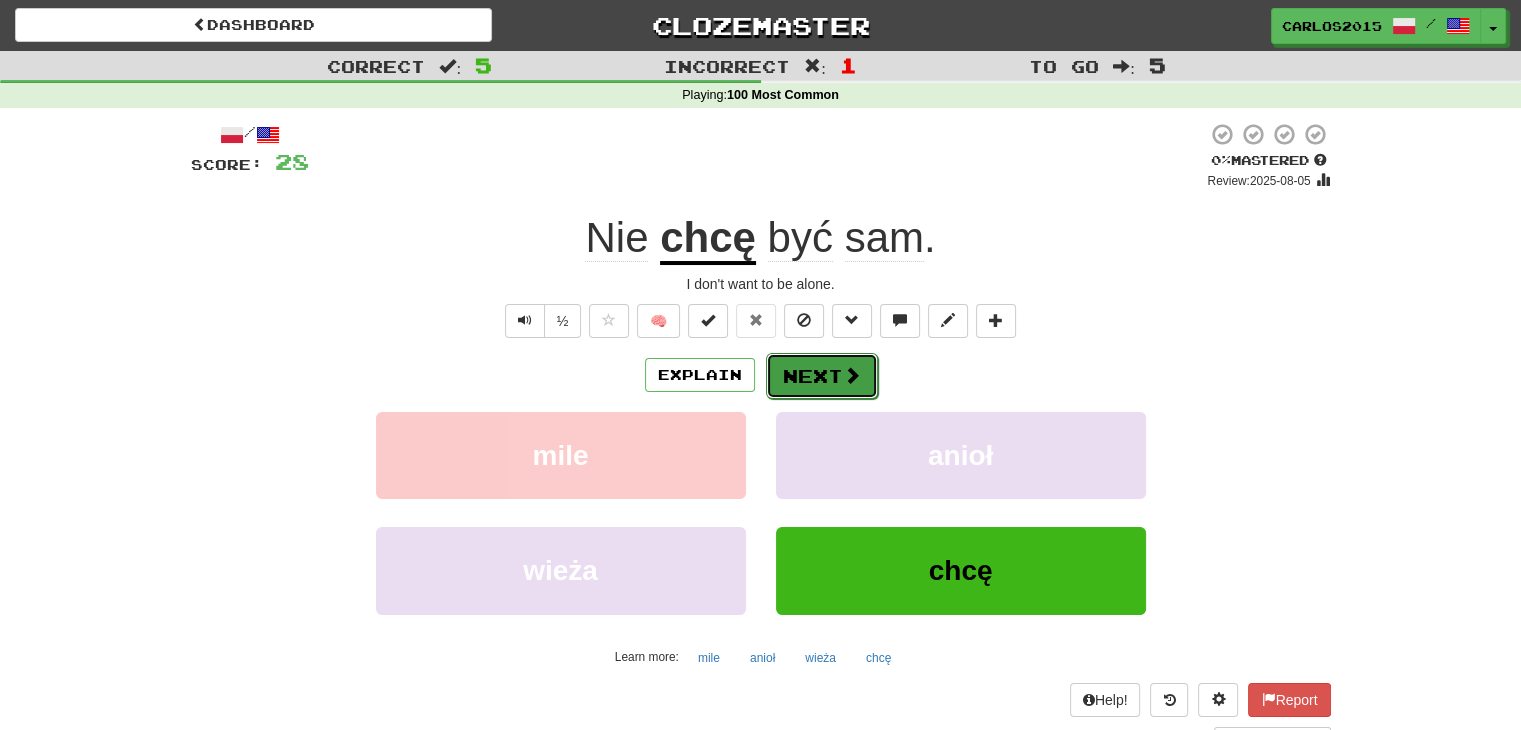 click on "Next" at bounding box center (822, 376) 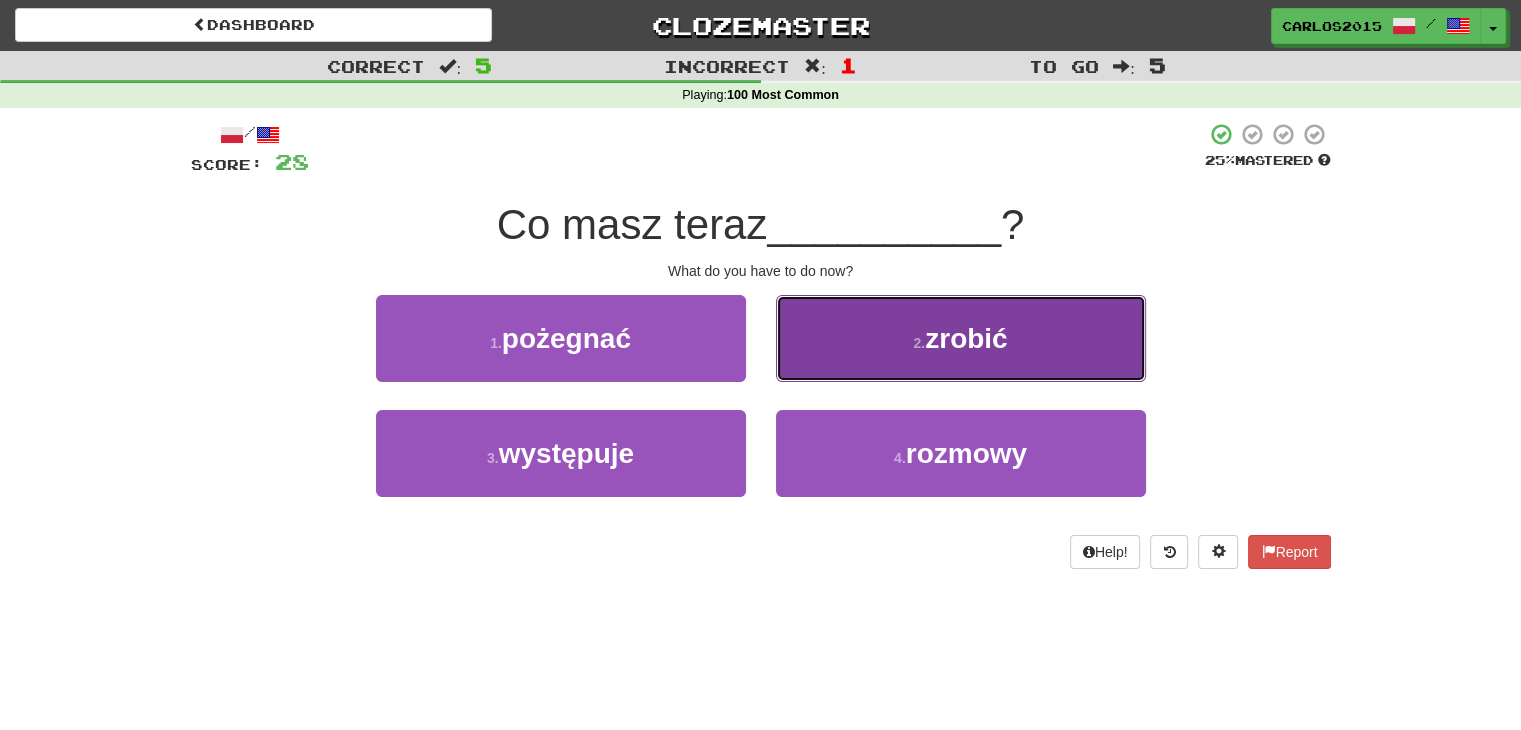 click on "zrobić" at bounding box center [966, 338] 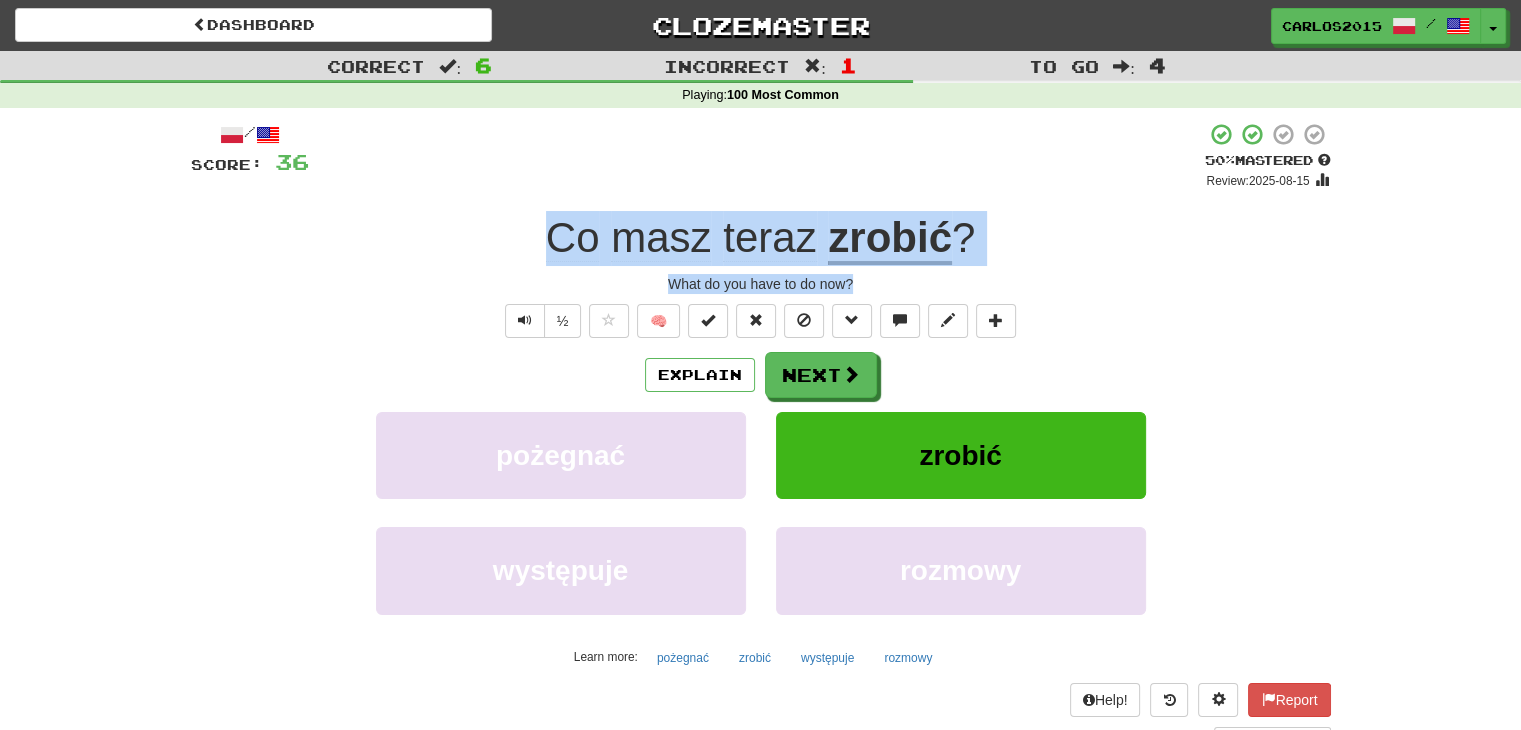 drag, startPoint x: 866, startPoint y: 283, endPoint x: 552, endPoint y: 228, distance: 318.7805 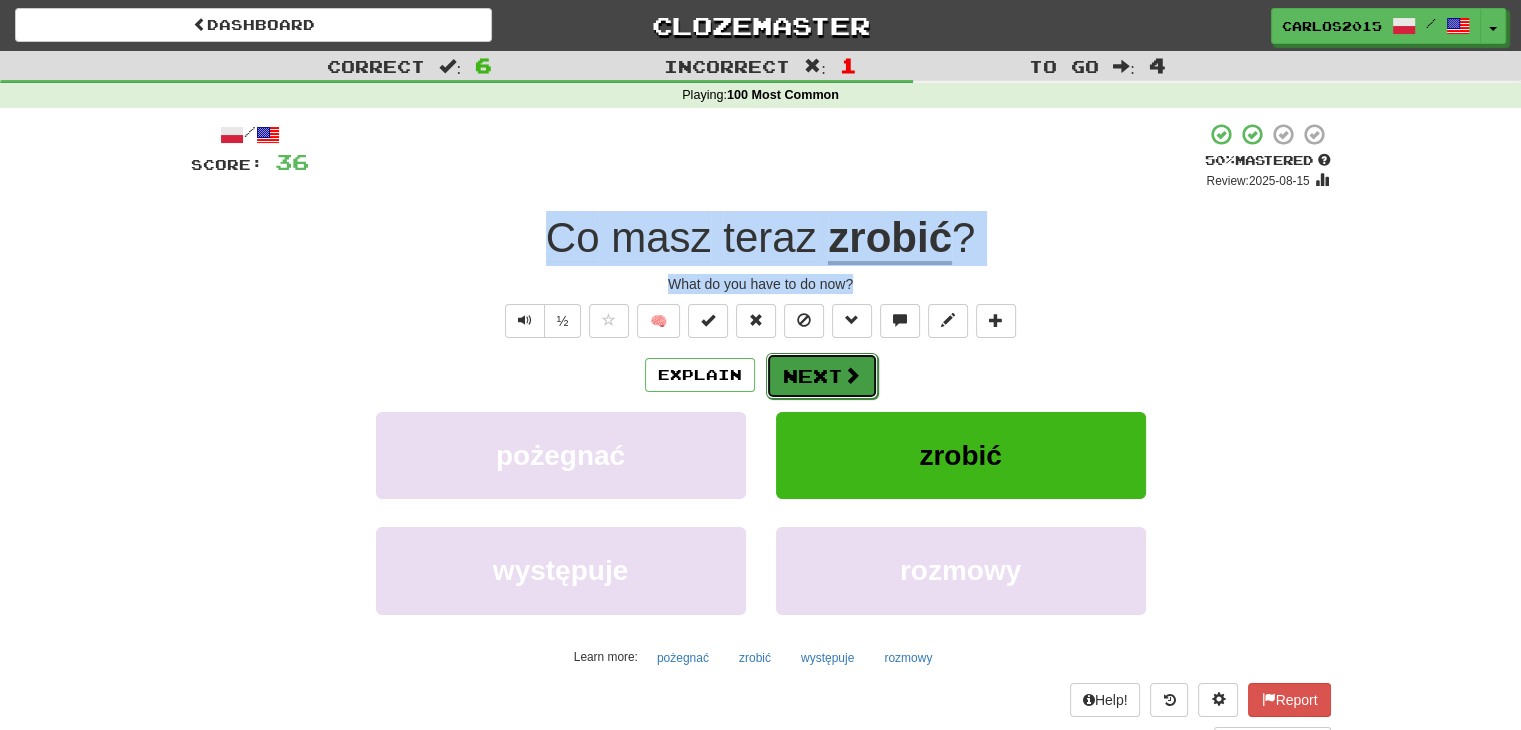 click at bounding box center (852, 375) 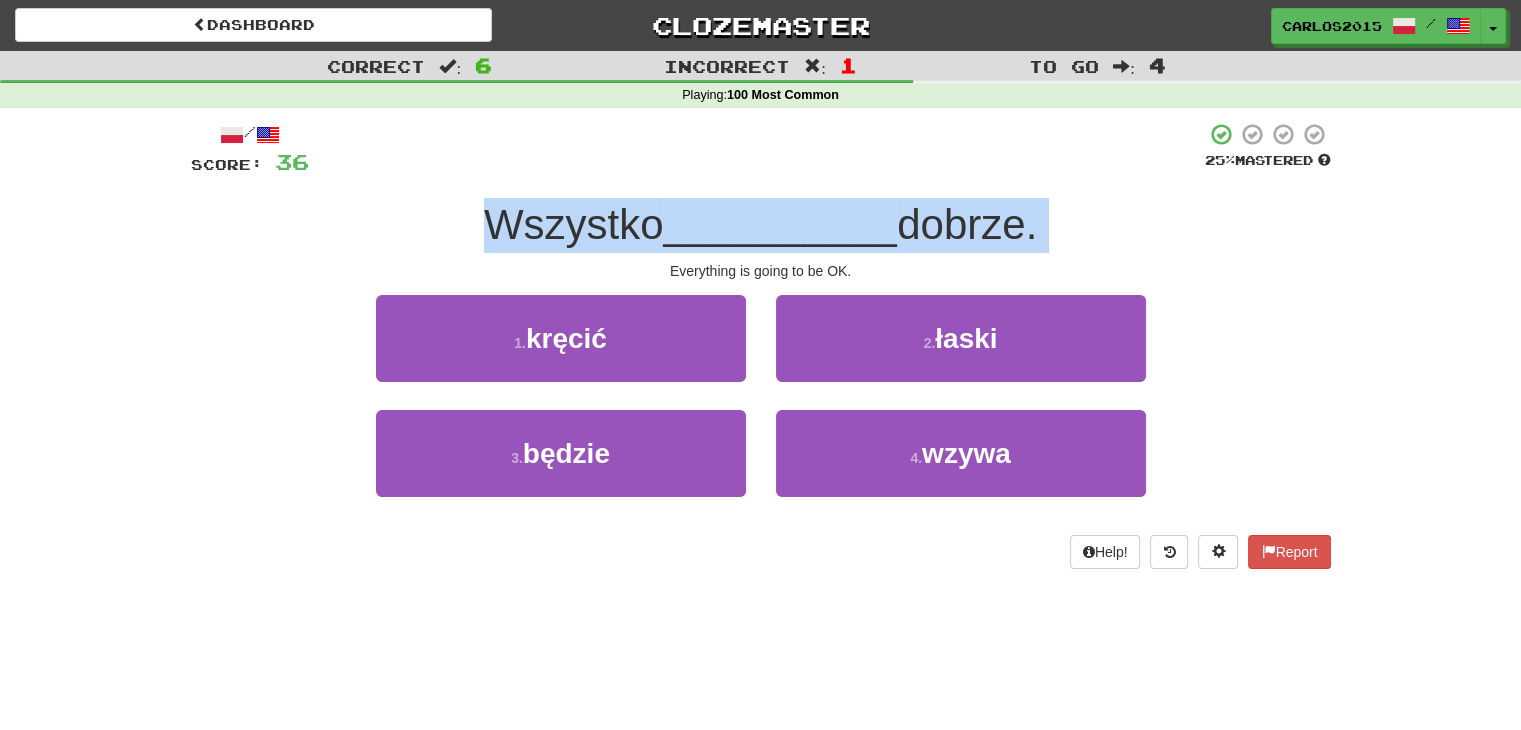 click on "Wszystko  __________  dobrze." at bounding box center (761, 225) 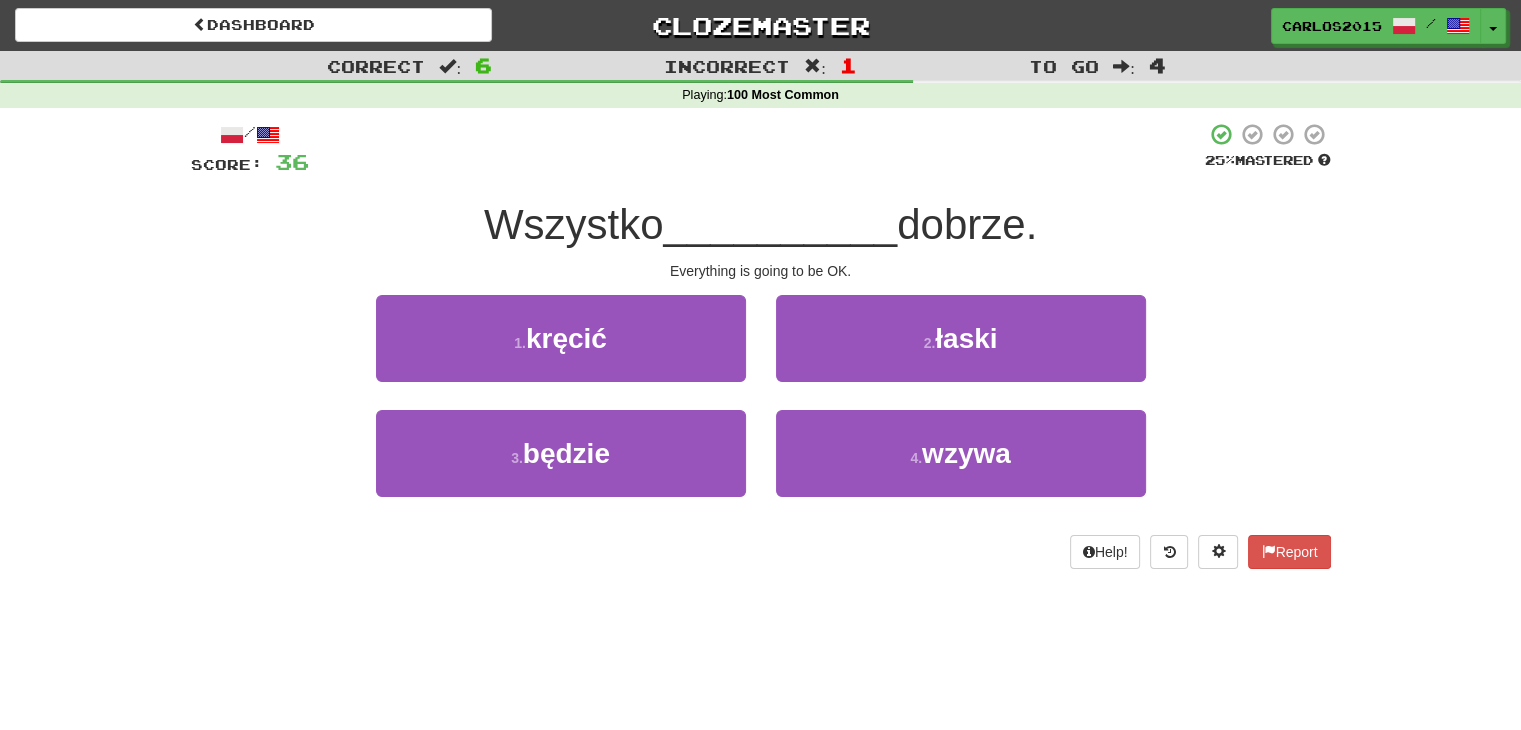 click on "Wszystko  __________  dobrze." at bounding box center [761, 225] 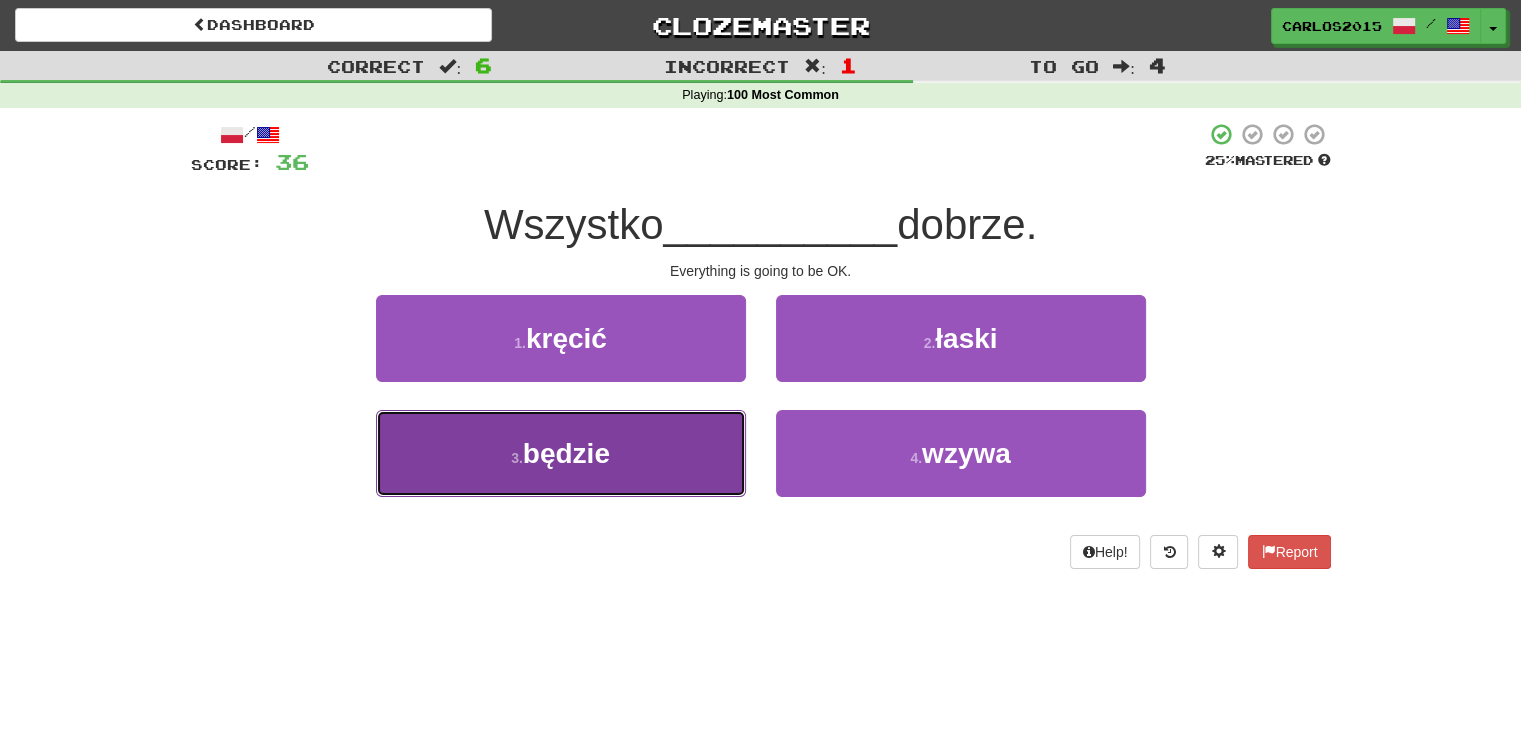 click on "3 .  będzie" at bounding box center [561, 453] 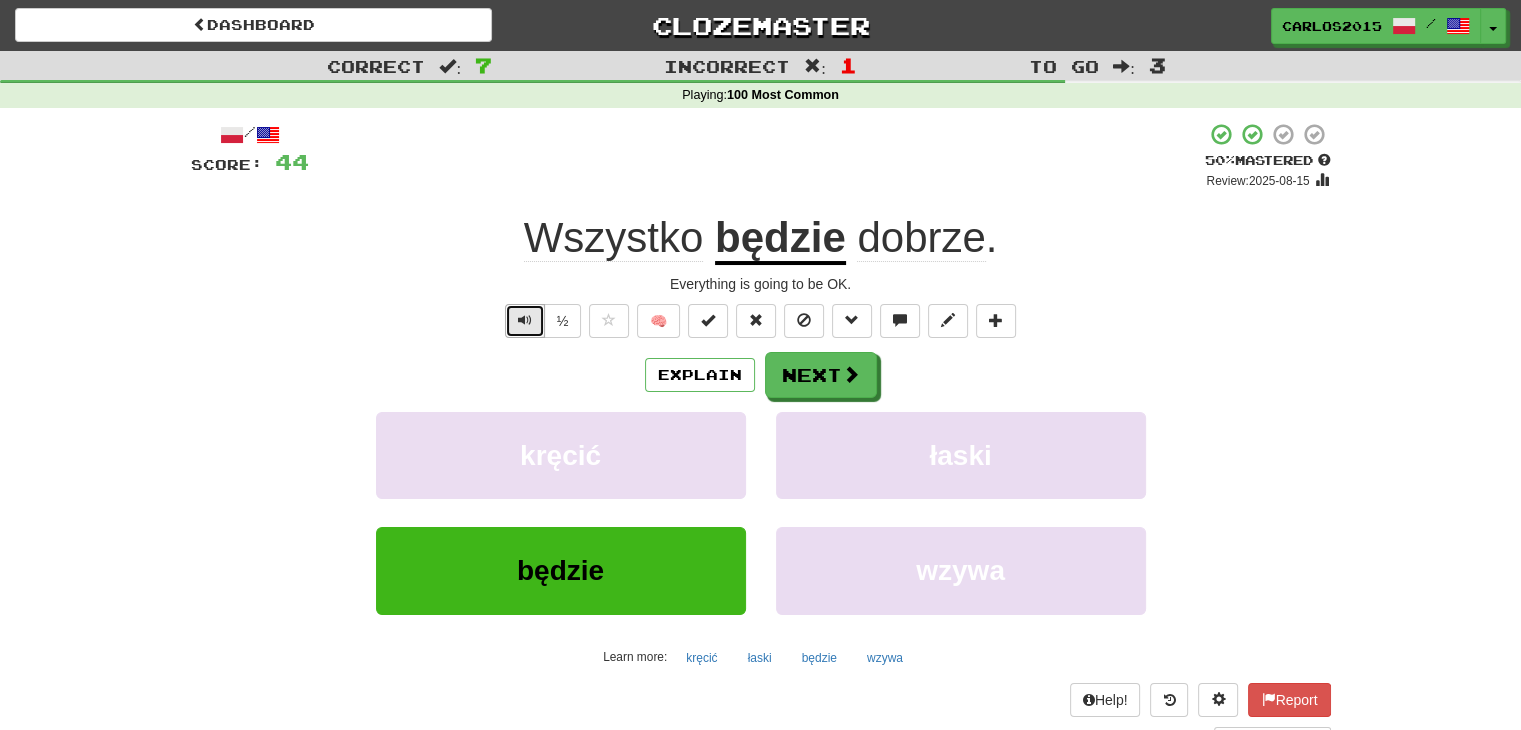 click at bounding box center (525, 321) 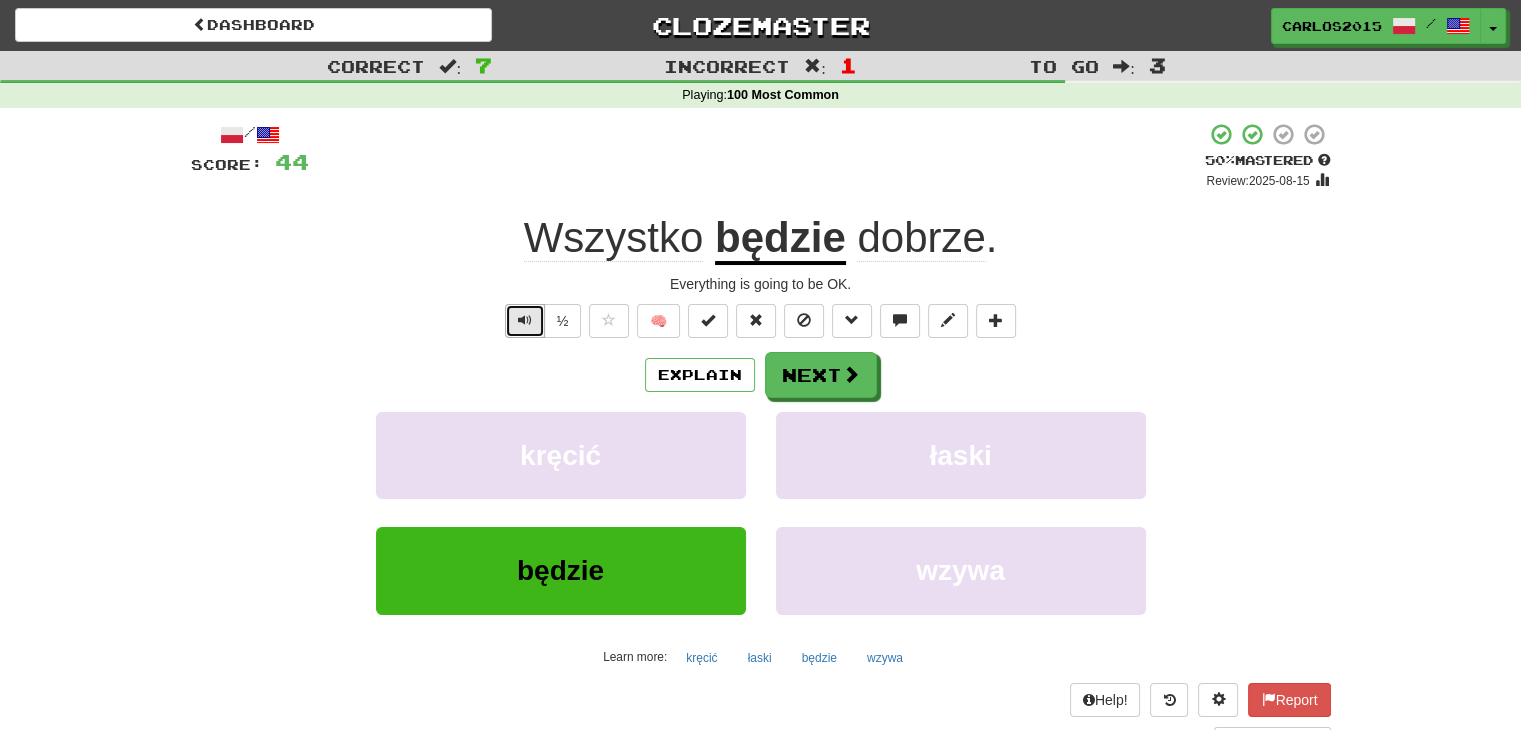 click at bounding box center [525, 321] 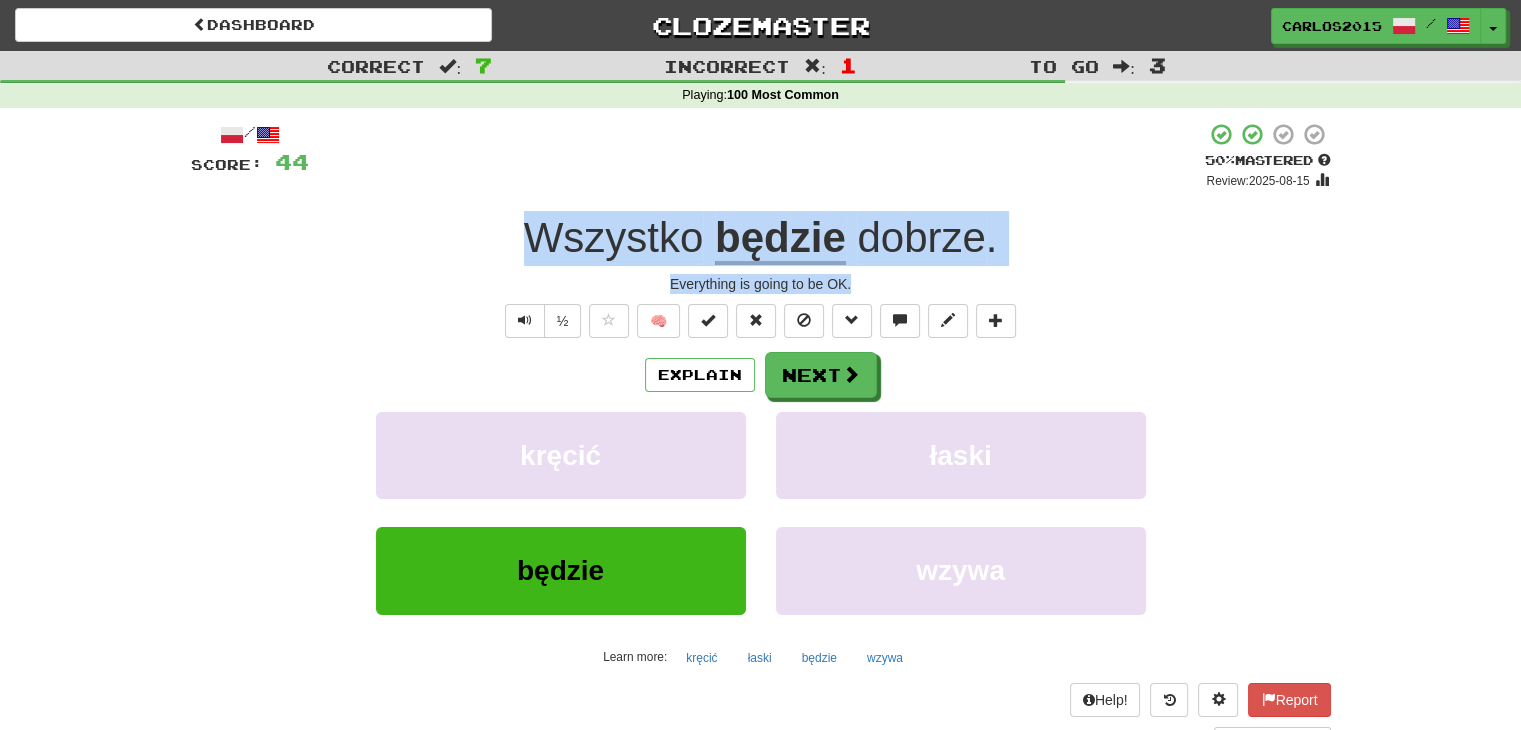 drag, startPoint x: 872, startPoint y: 290, endPoint x: 503, endPoint y: 237, distance: 372.7868 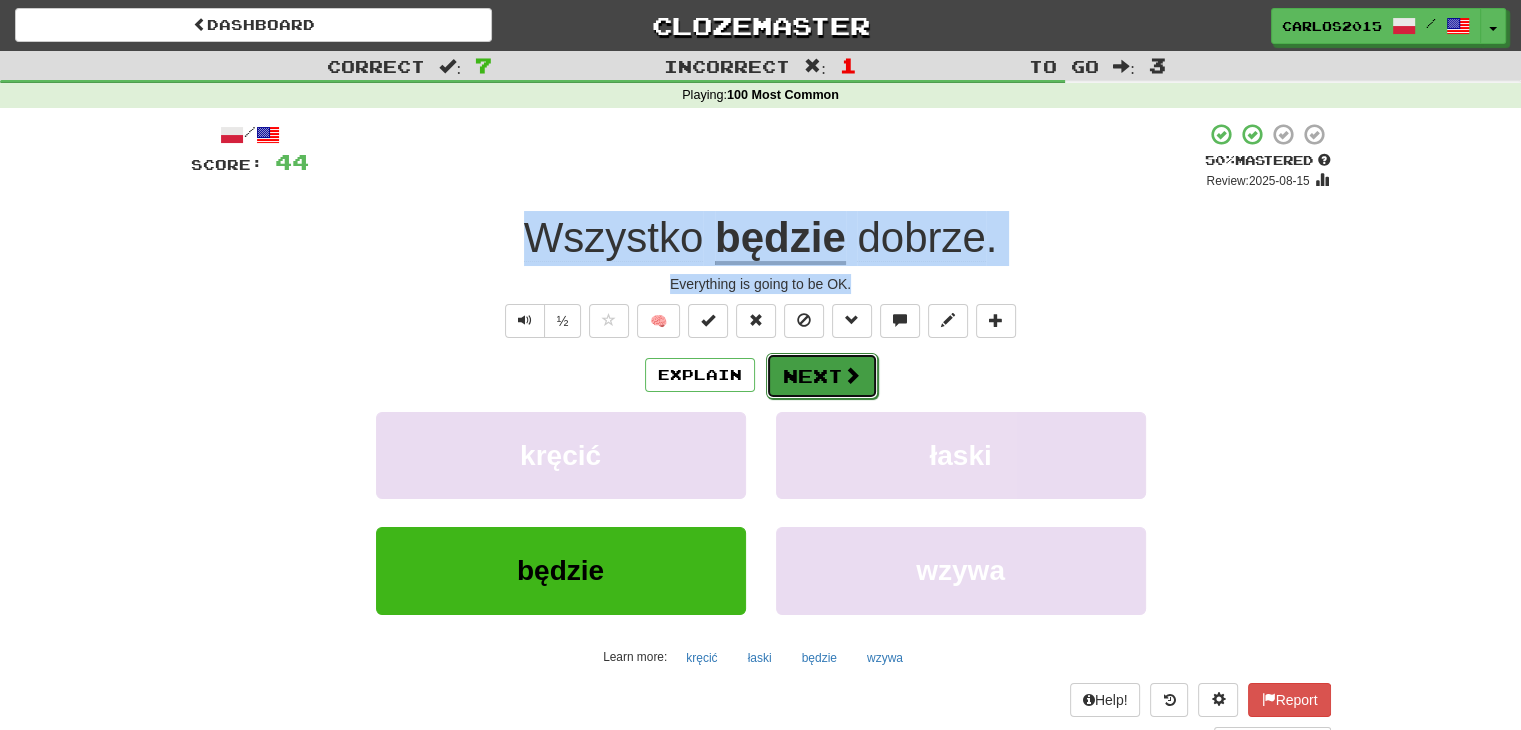 click on "Next" at bounding box center (822, 376) 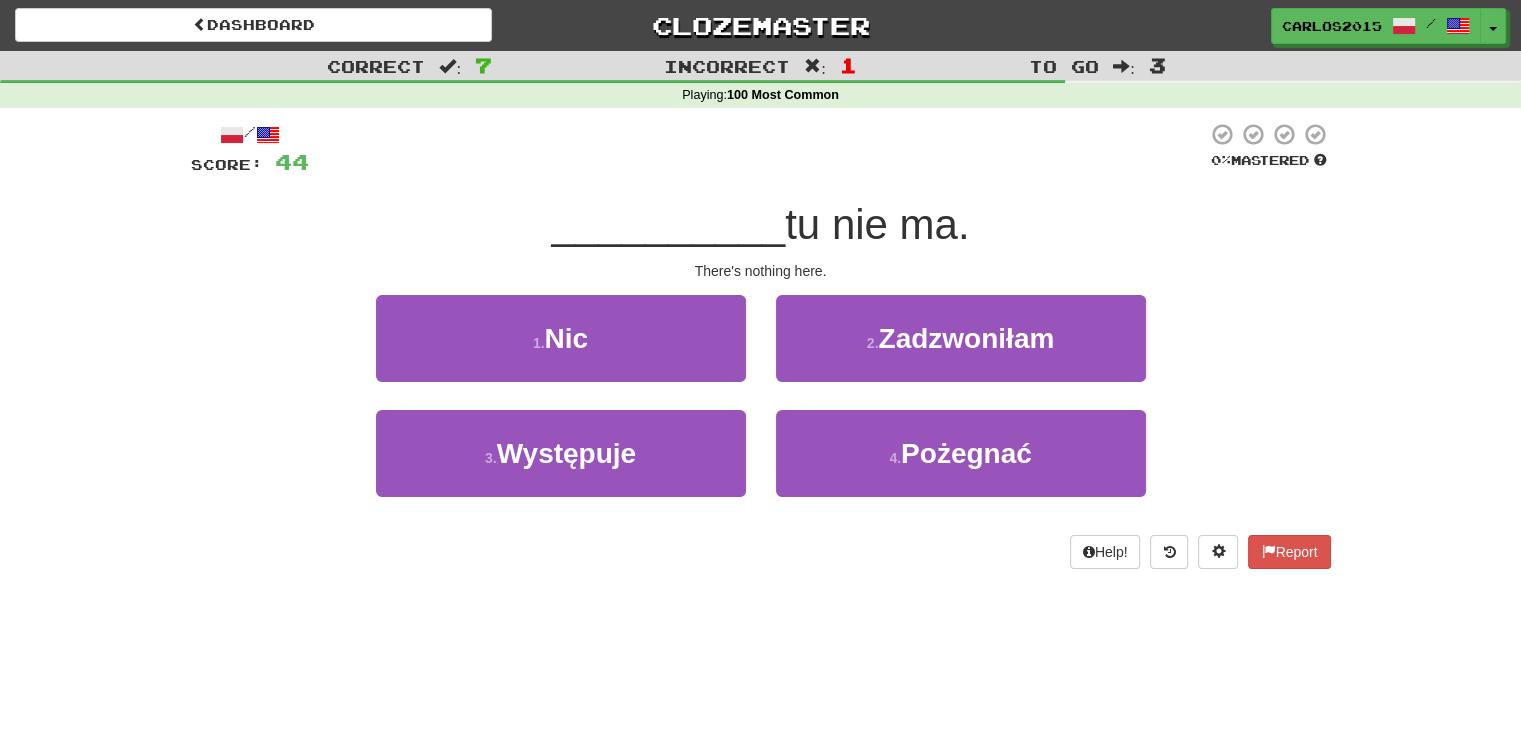 click on "There's nothing here." at bounding box center [761, 271] 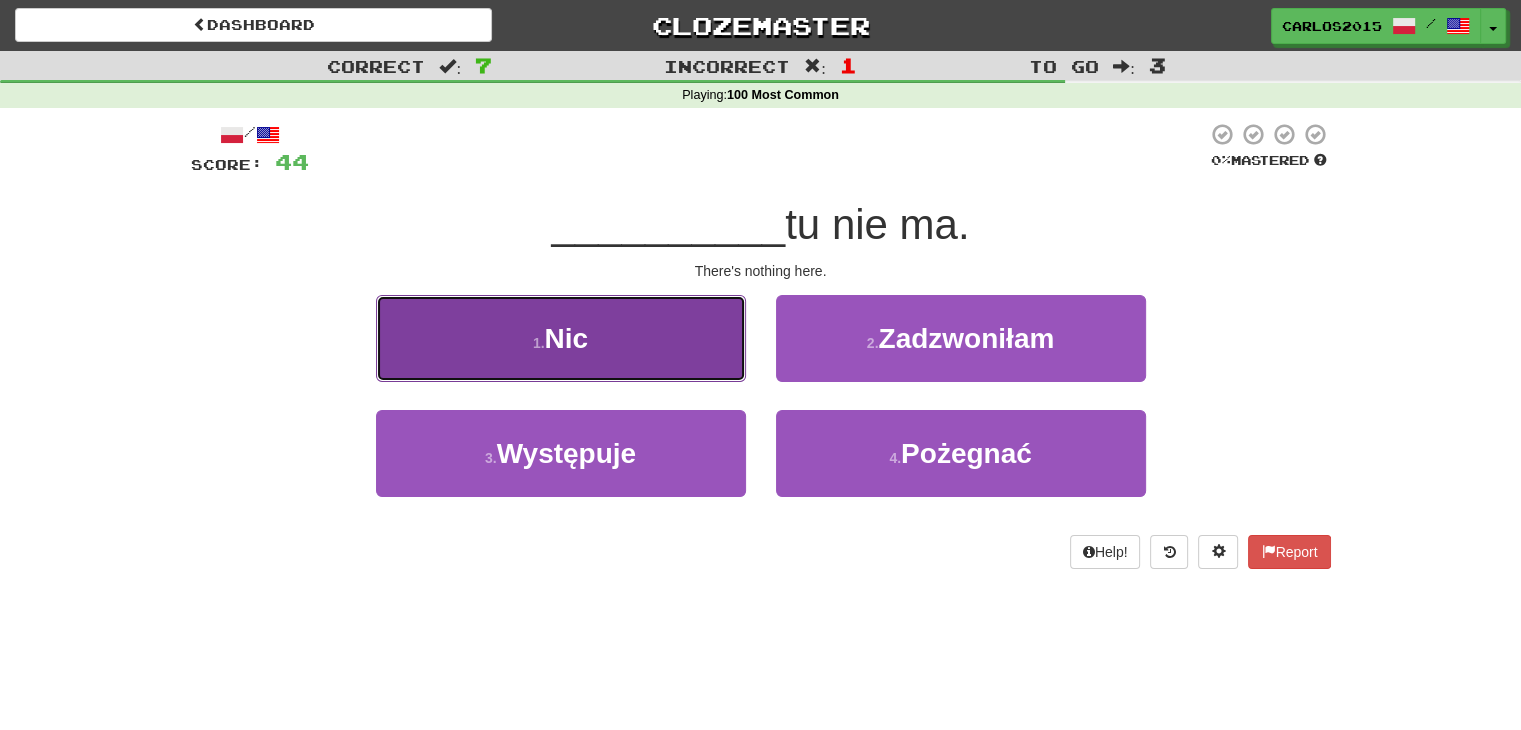 click on "1 .  Nic" at bounding box center [561, 338] 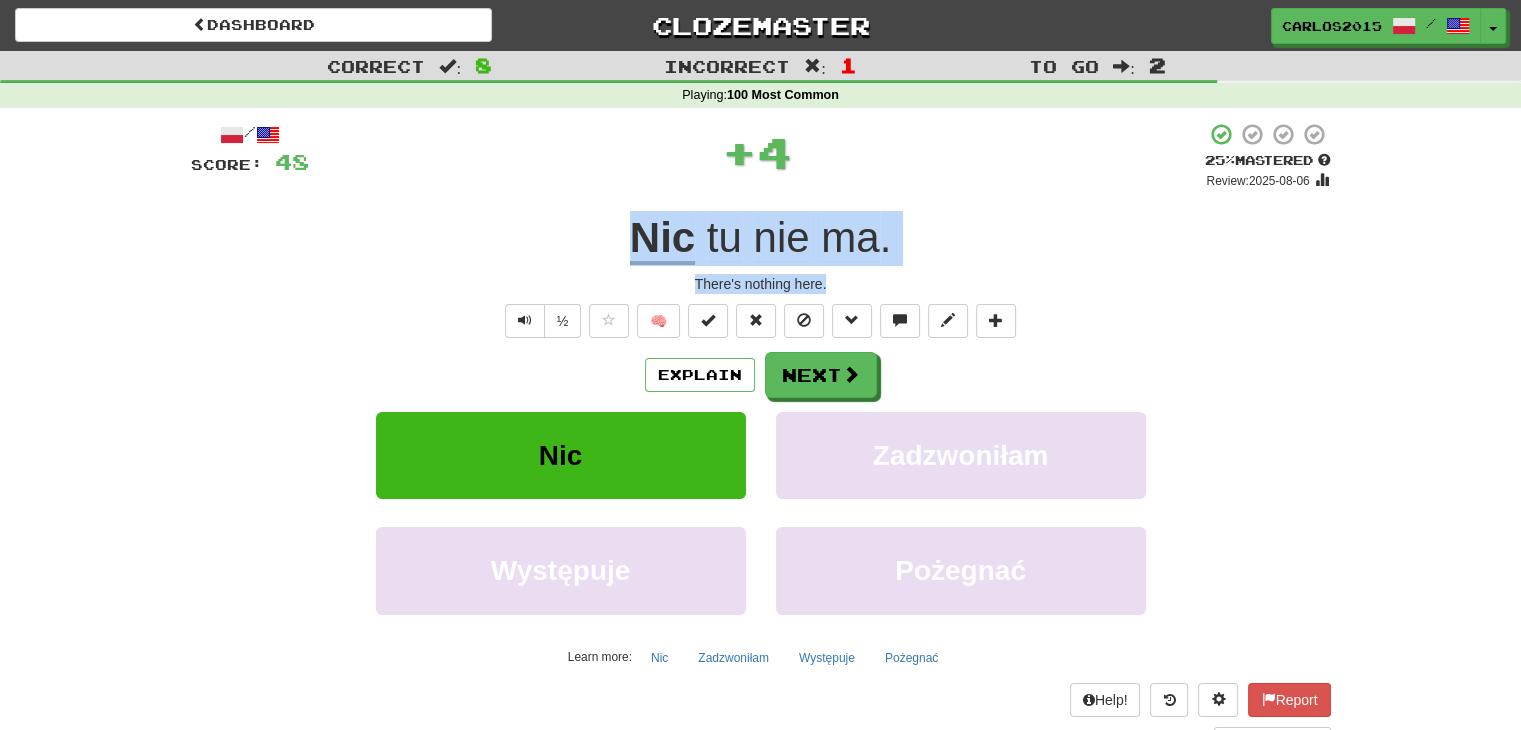 drag, startPoint x: 843, startPoint y: 286, endPoint x: 500, endPoint y: 249, distance: 344.98987 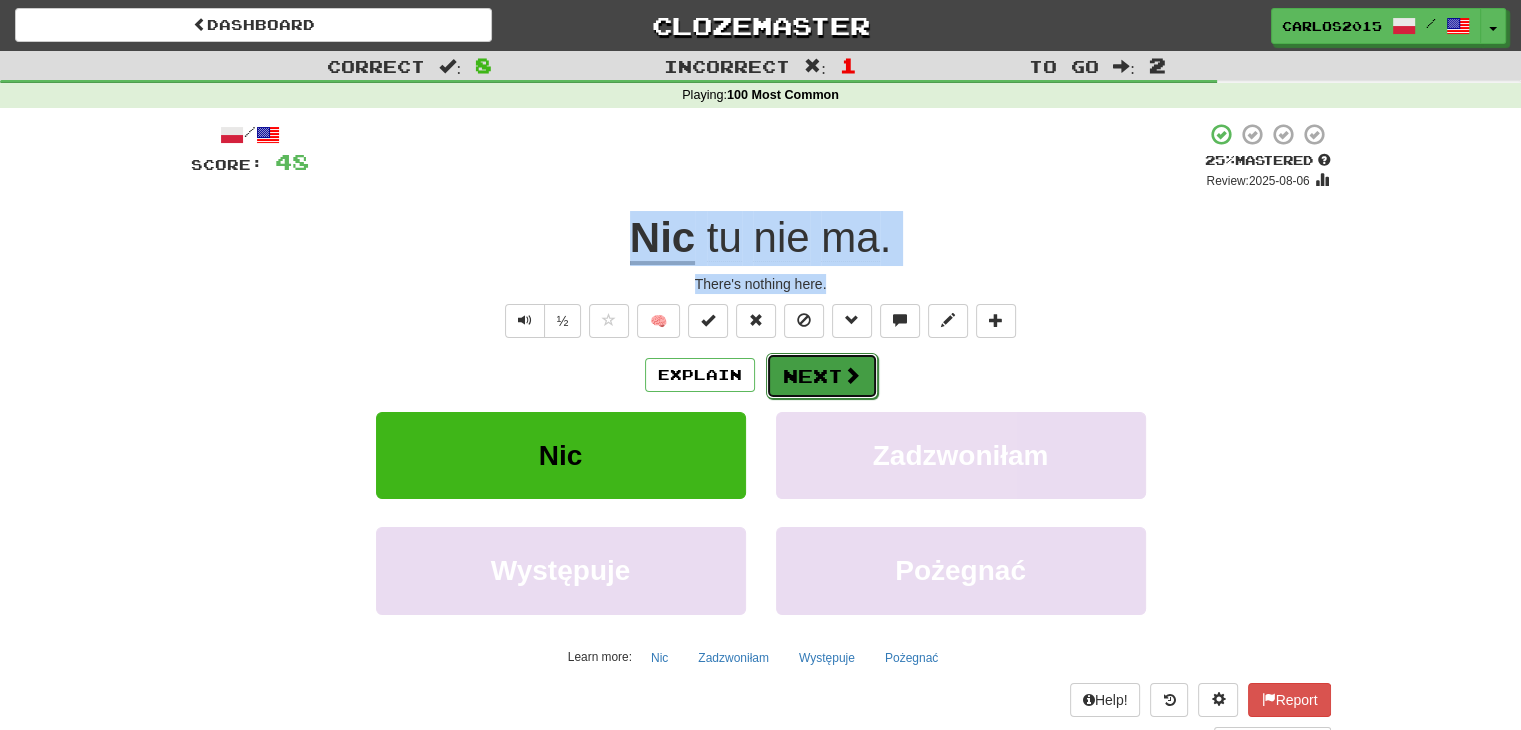 click on "Next" at bounding box center [822, 376] 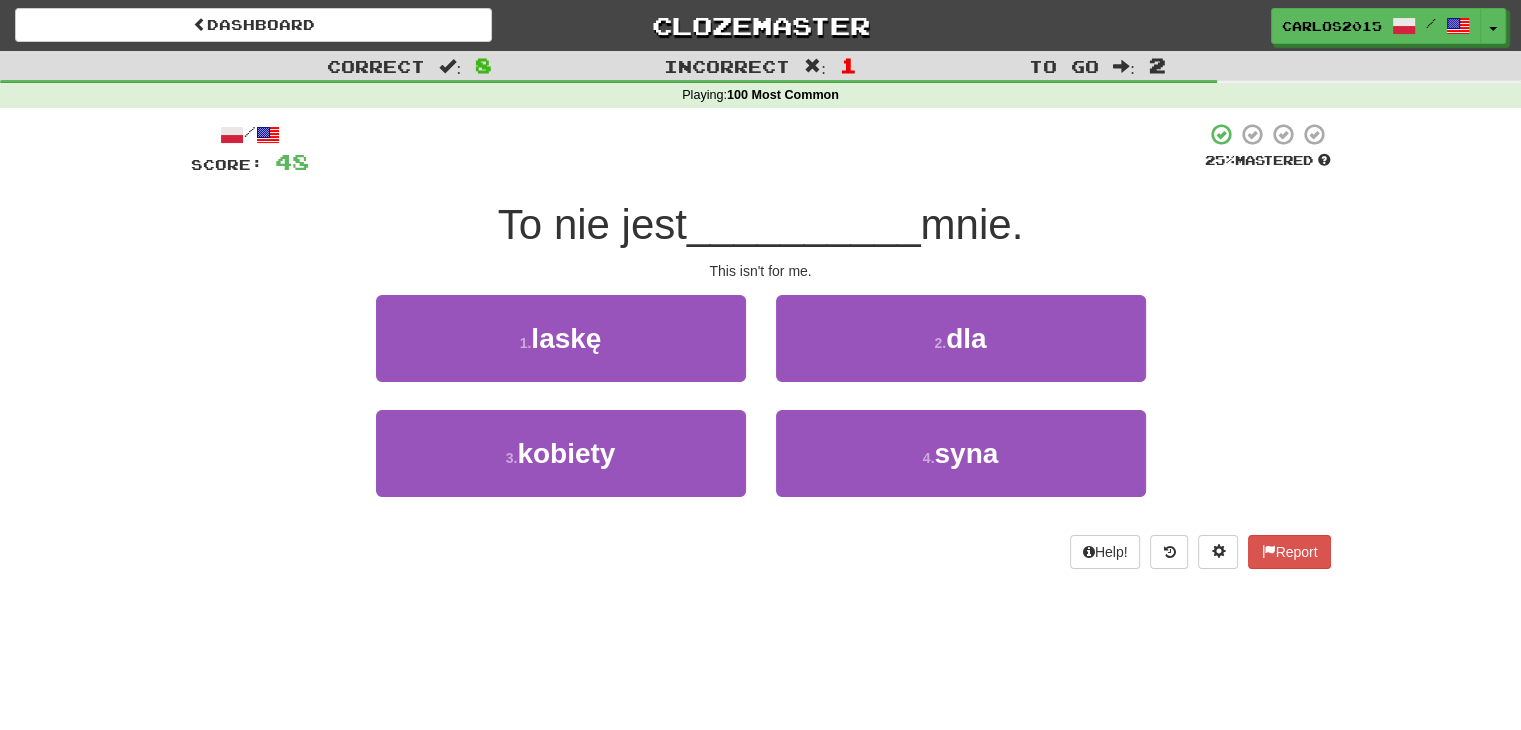 click at bounding box center [757, 149] 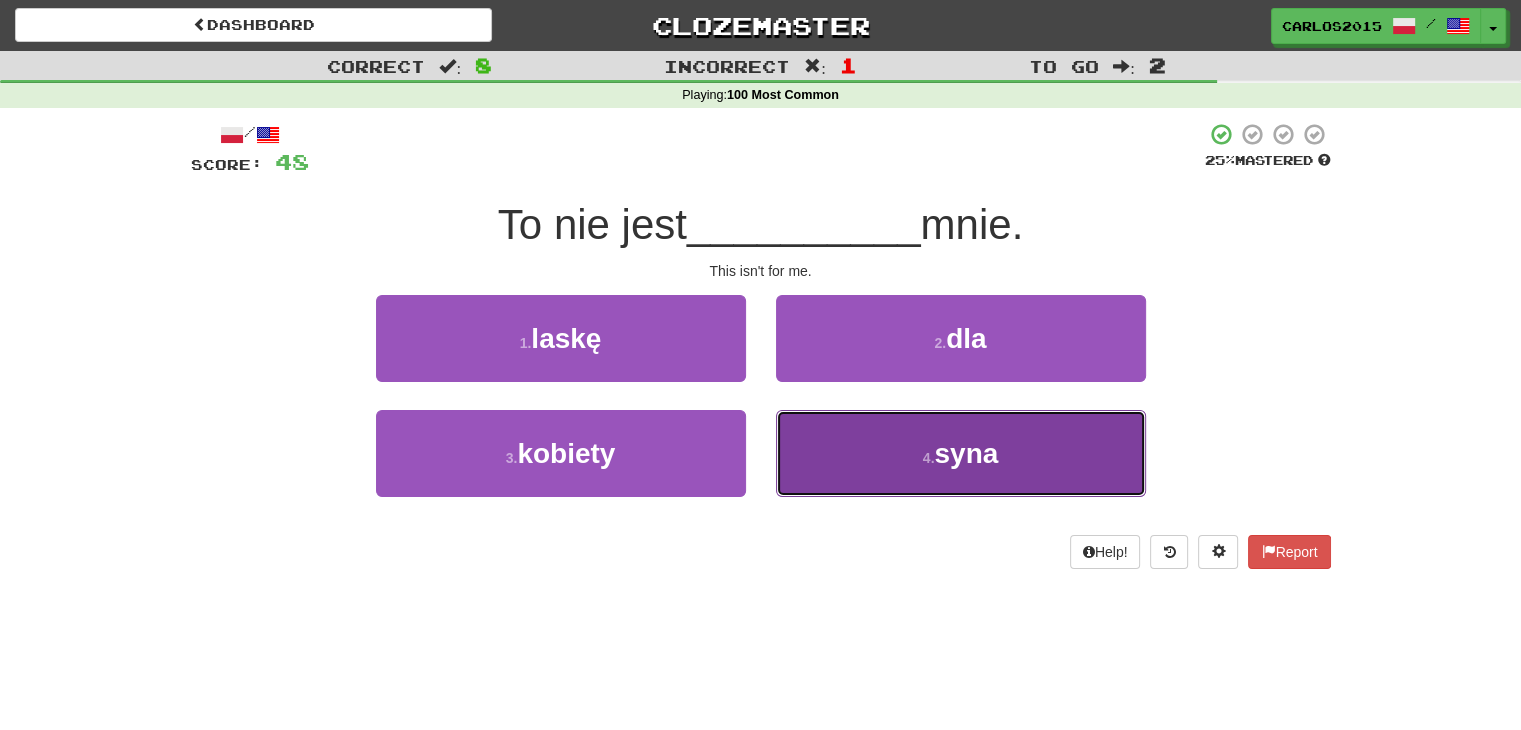 click on "4 .  syna" at bounding box center [961, 453] 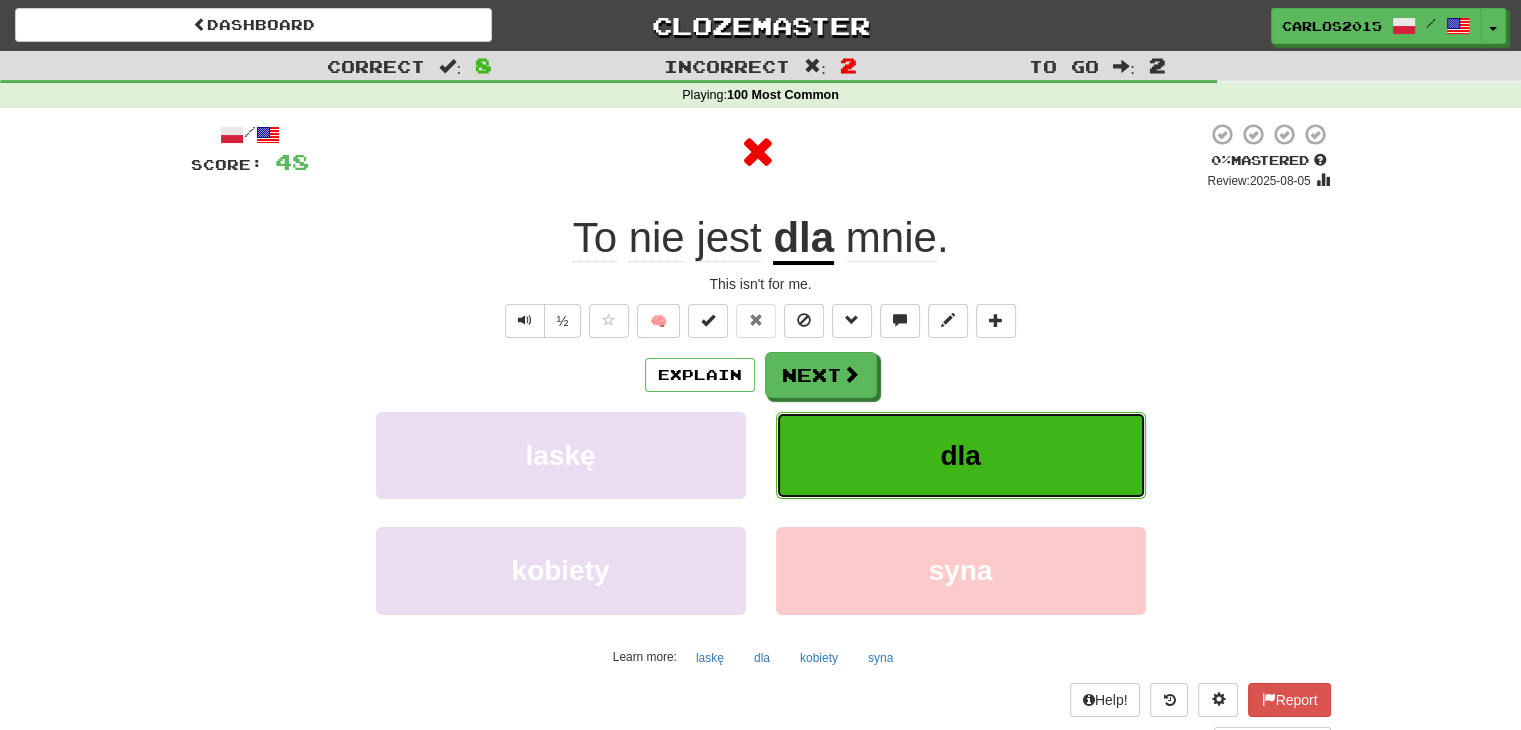click on "dla" at bounding box center [961, 455] 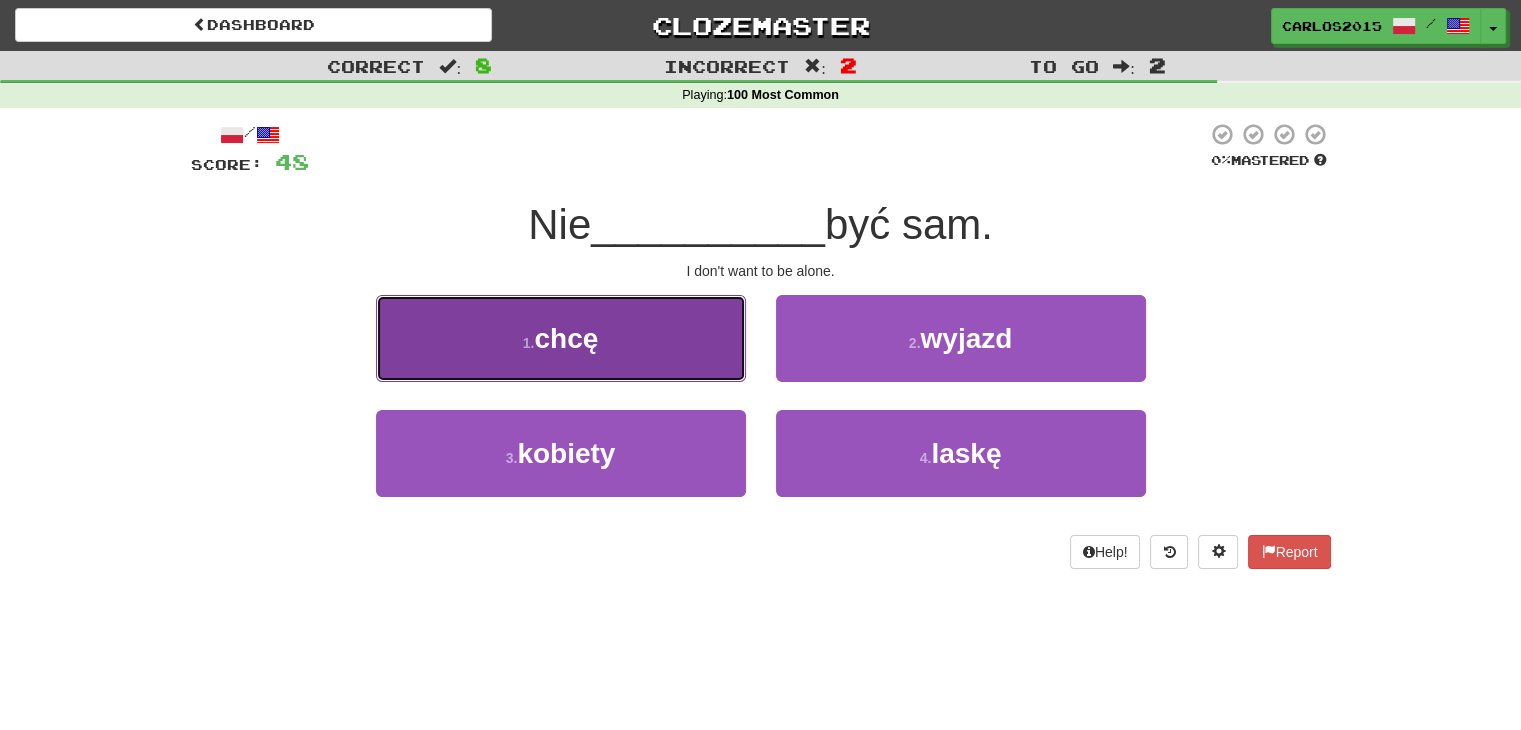 click on "1 .  chcę" at bounding box center (561, 338) 